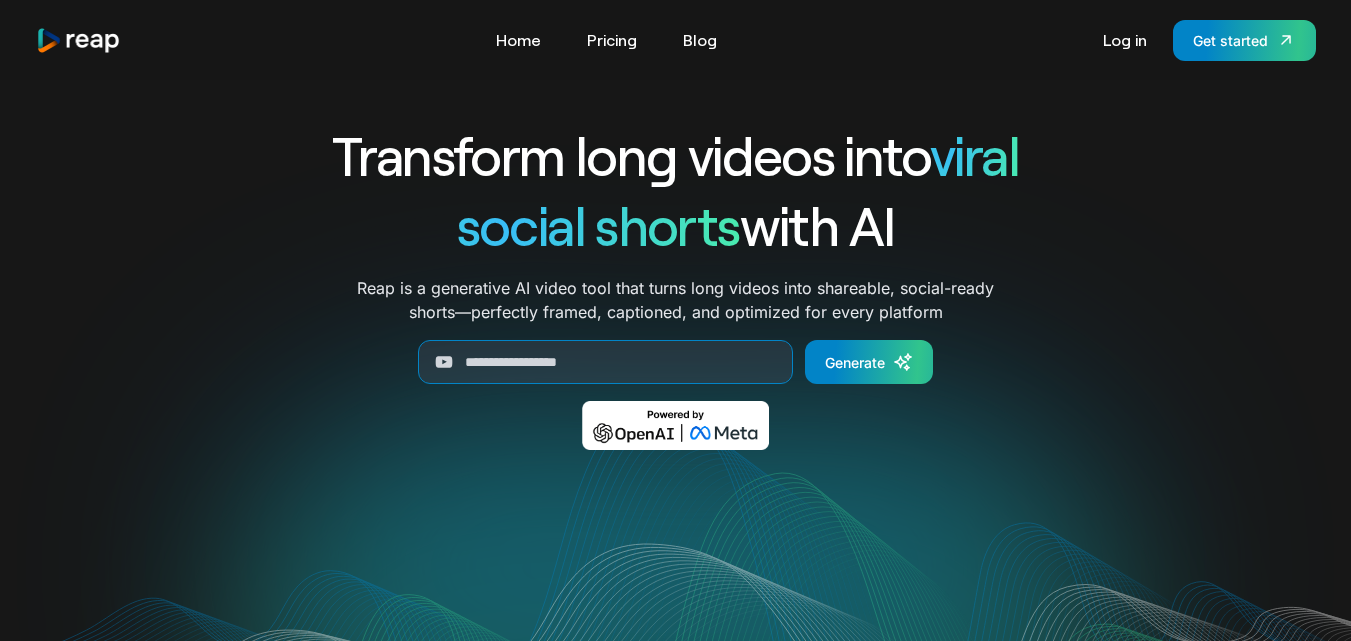 scroll, scrollTop: 0, scrollLeft: 0, axis: both 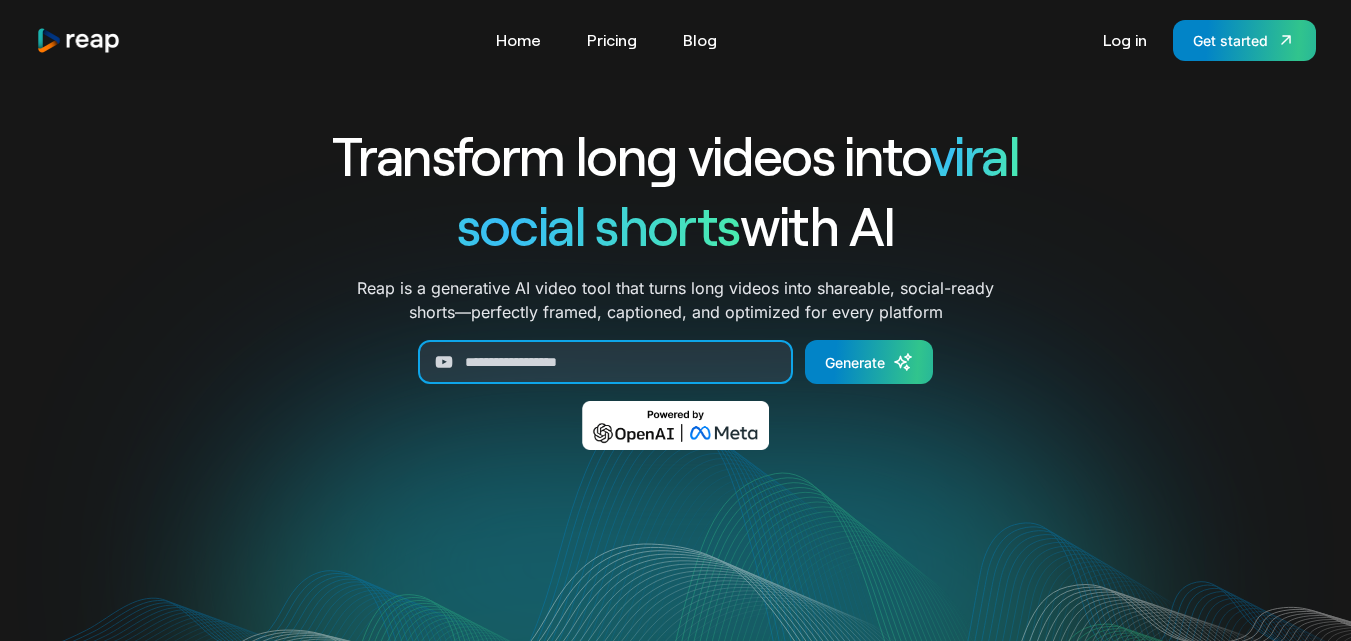 click at bounding box center (605, 362) 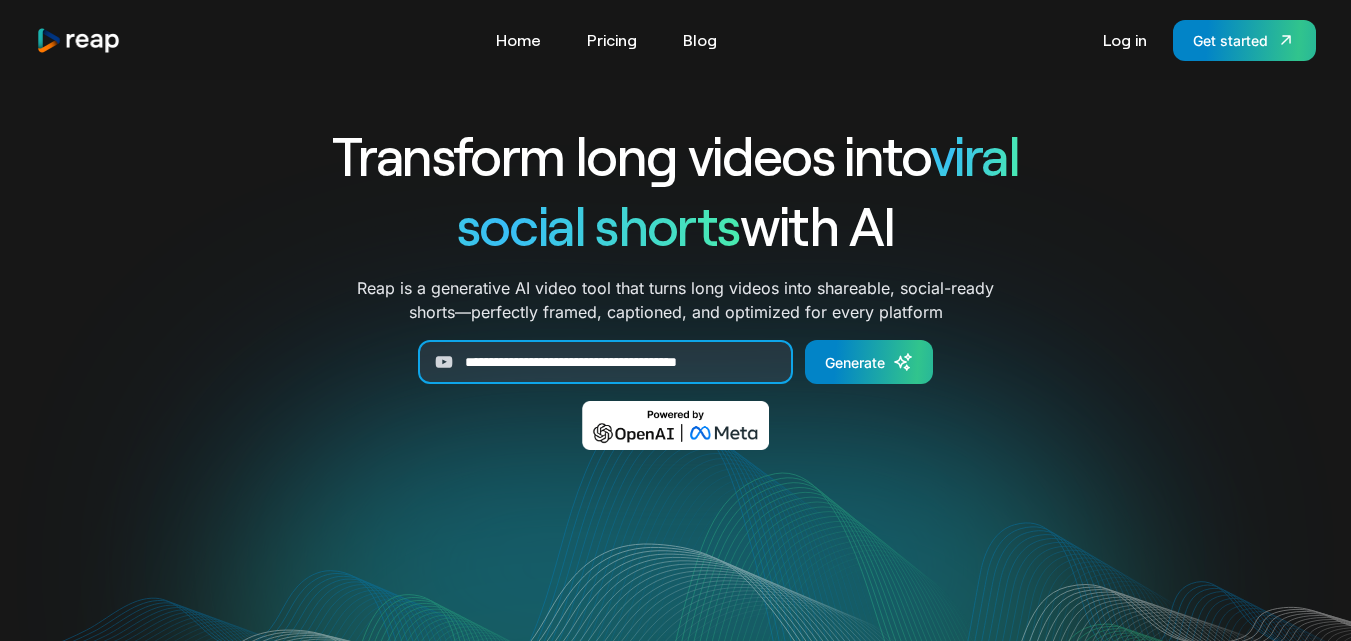 scroll, scrollTop: 0, scrollLeft: 3, axis: horizontal 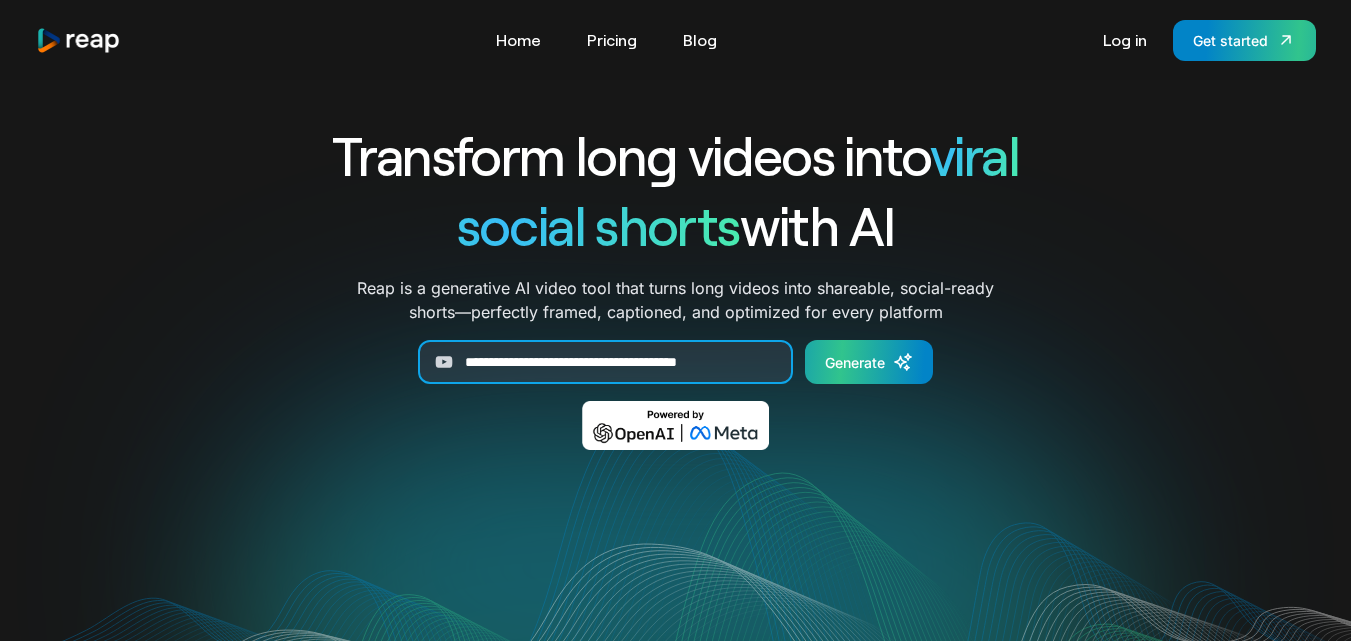 type on "**********" 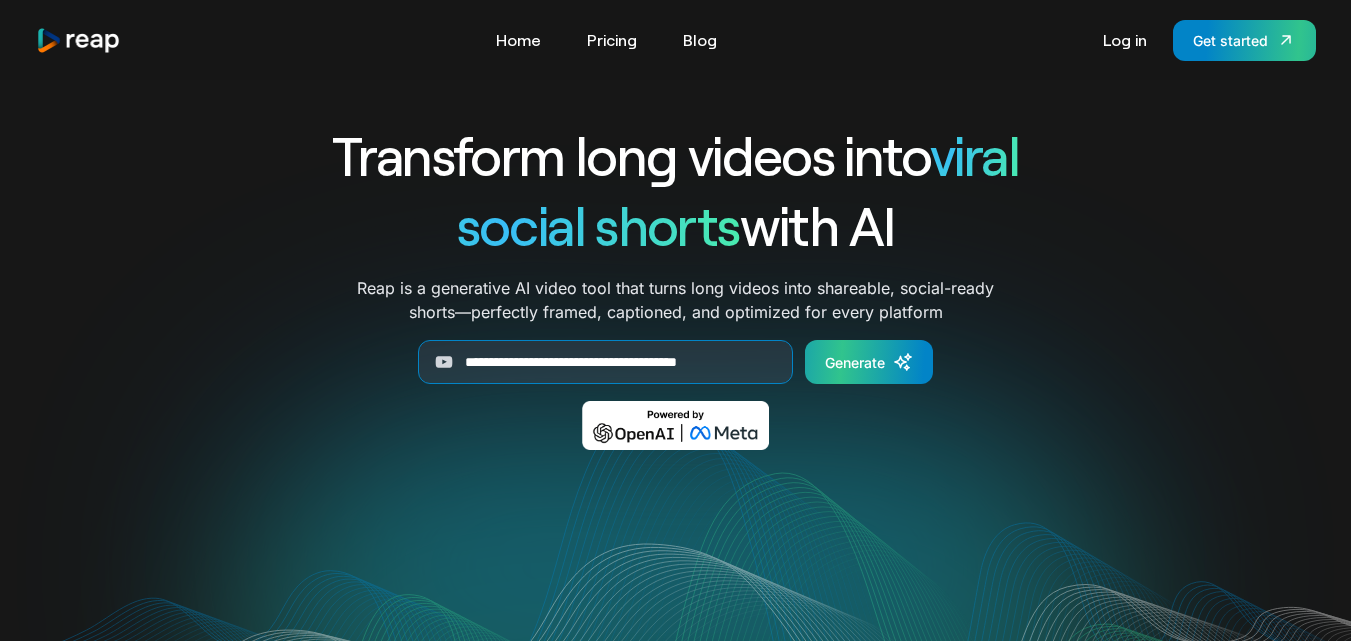 scroll, scrollTop: 0, scrollLeft: 0, axis: both 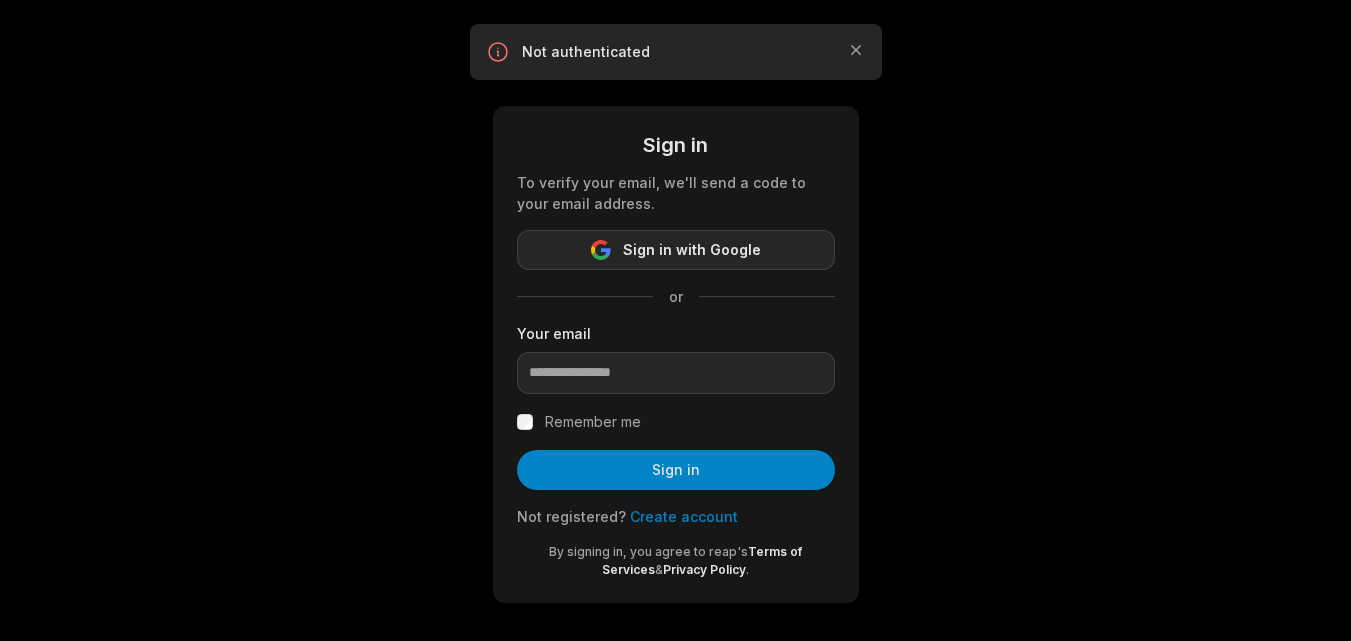 click on "Sign in with Google" at bounding box center (692, 250) 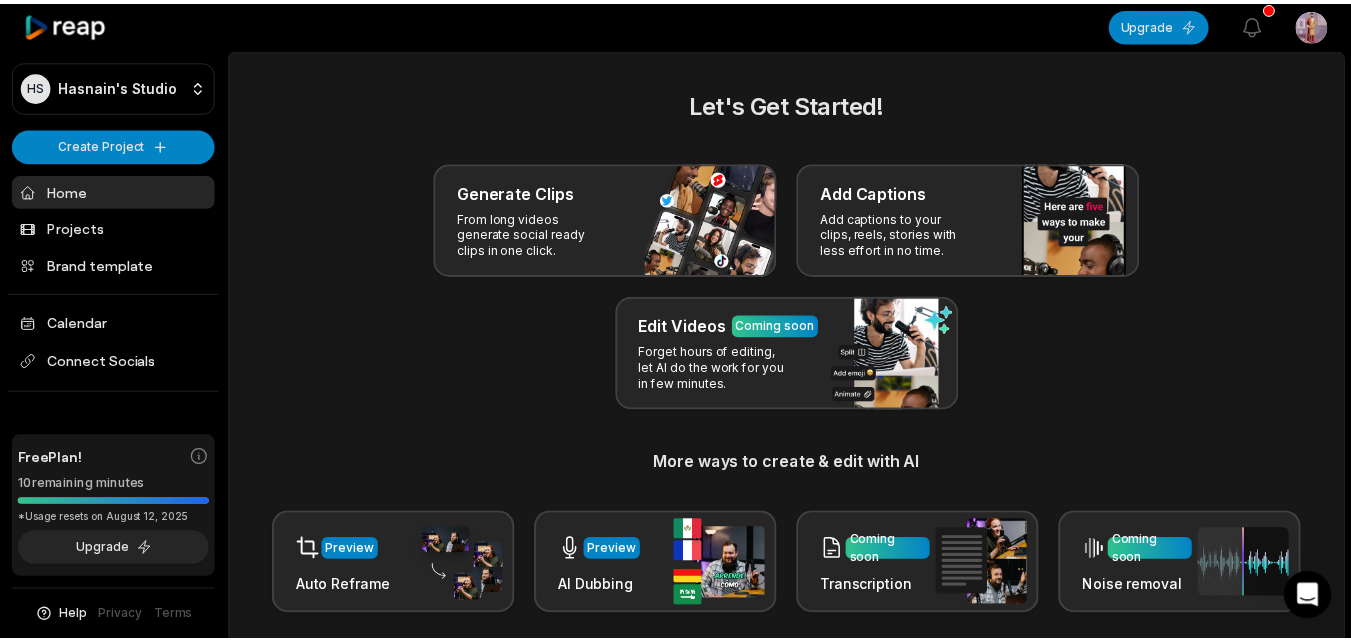scroll, scrollTop: 0, scrollLeft: 0, axis: both 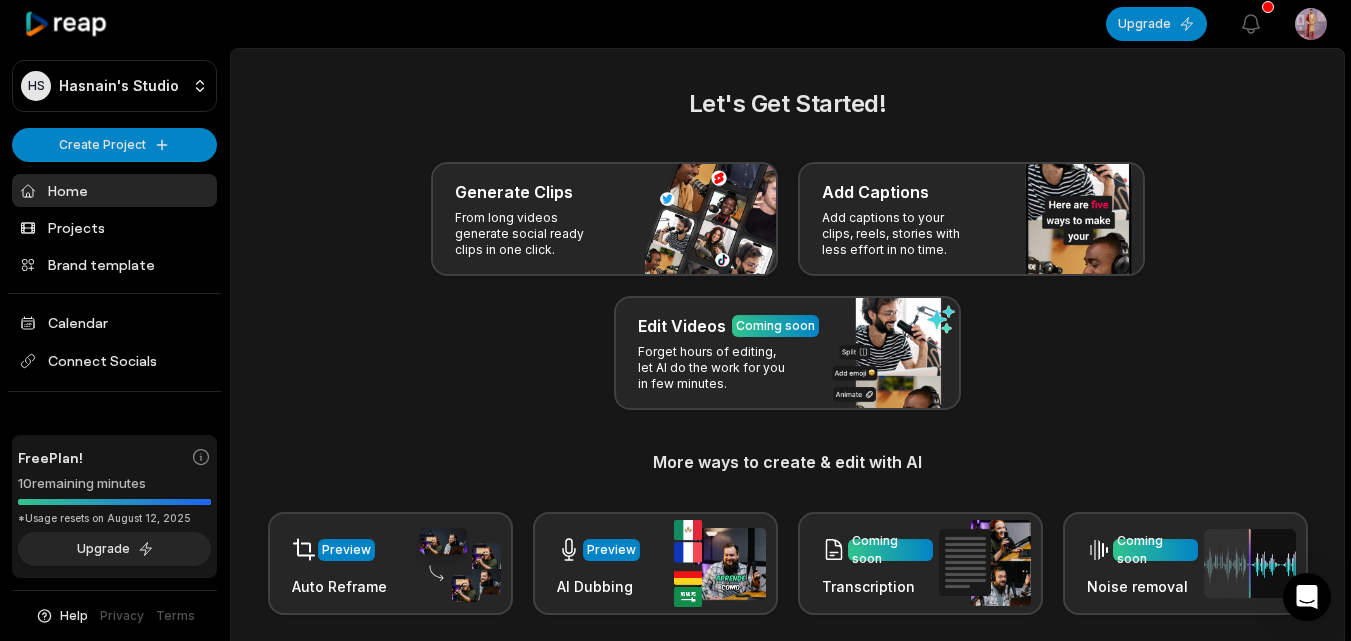click on "Generate Clips From long videos generate social ready clips in one click. Add Captions Add captions to your clips, reels, stories with less effort in no time. Edit Videos Coming soon Forget hours of editing, let AI do the work for you in few minutes." at bounding box center (787, 286) 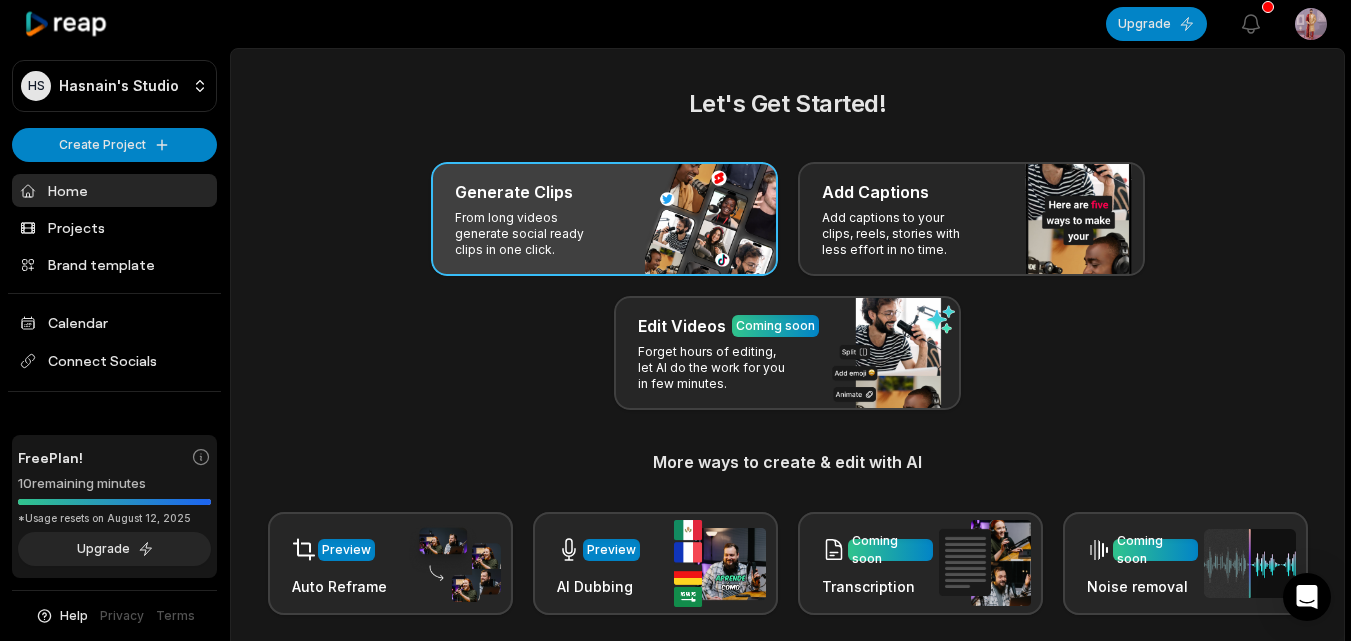 click on "Generate Clips" at bounding box center [604, 192] 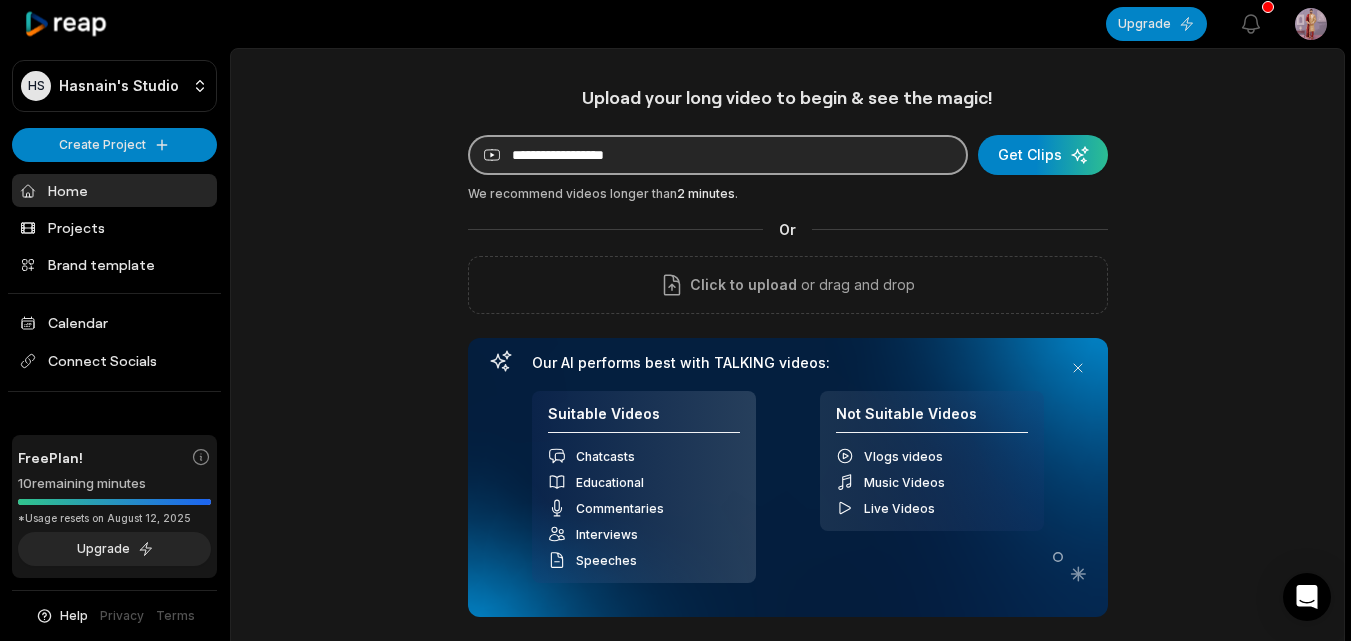 click at bounding box center (718, 155) 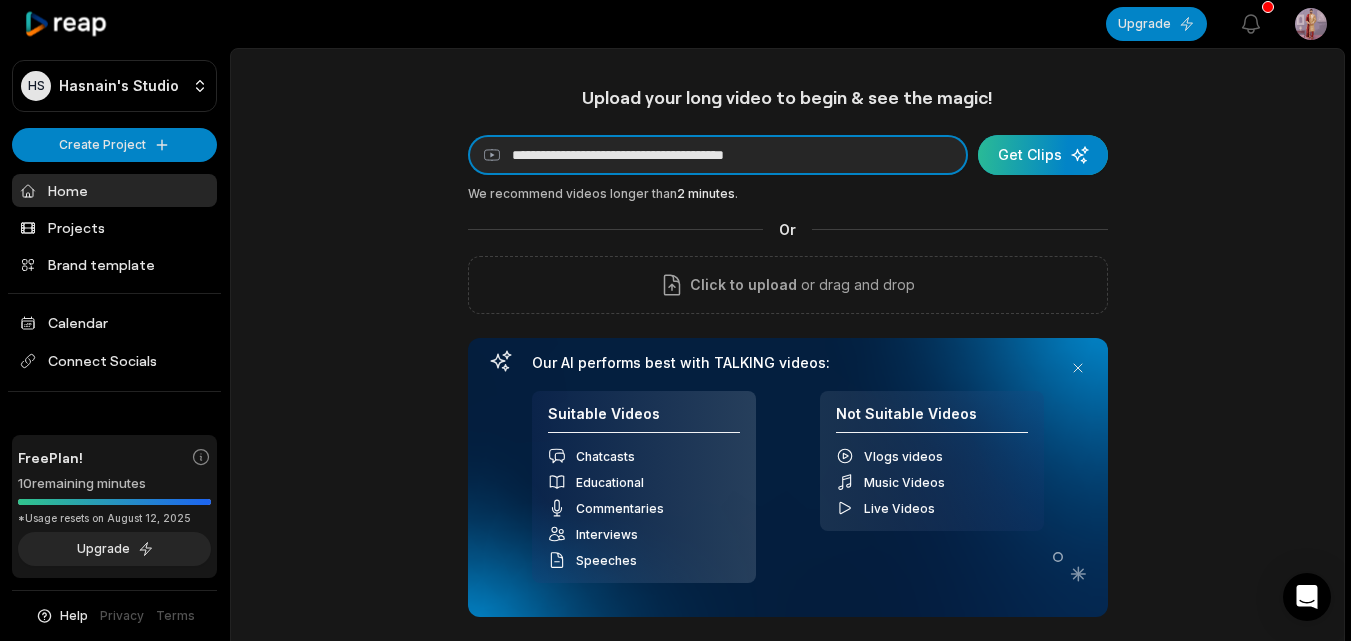 type on "**********" 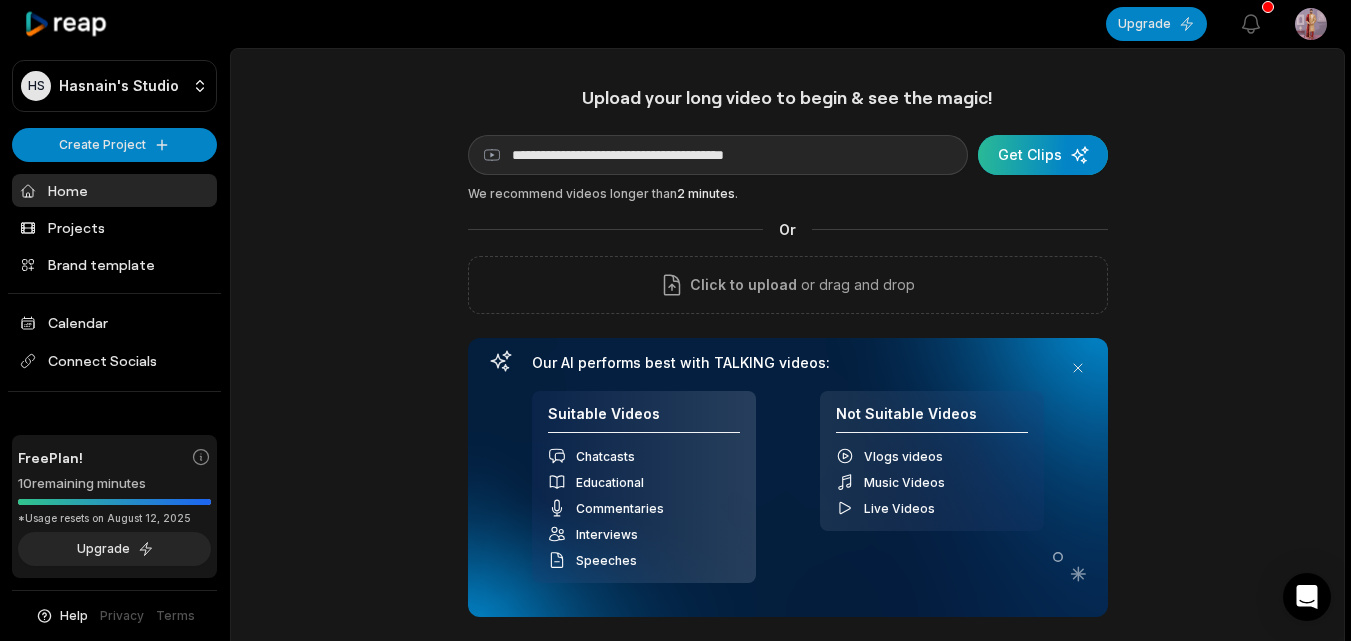 click at bounding box center [1043, 155] 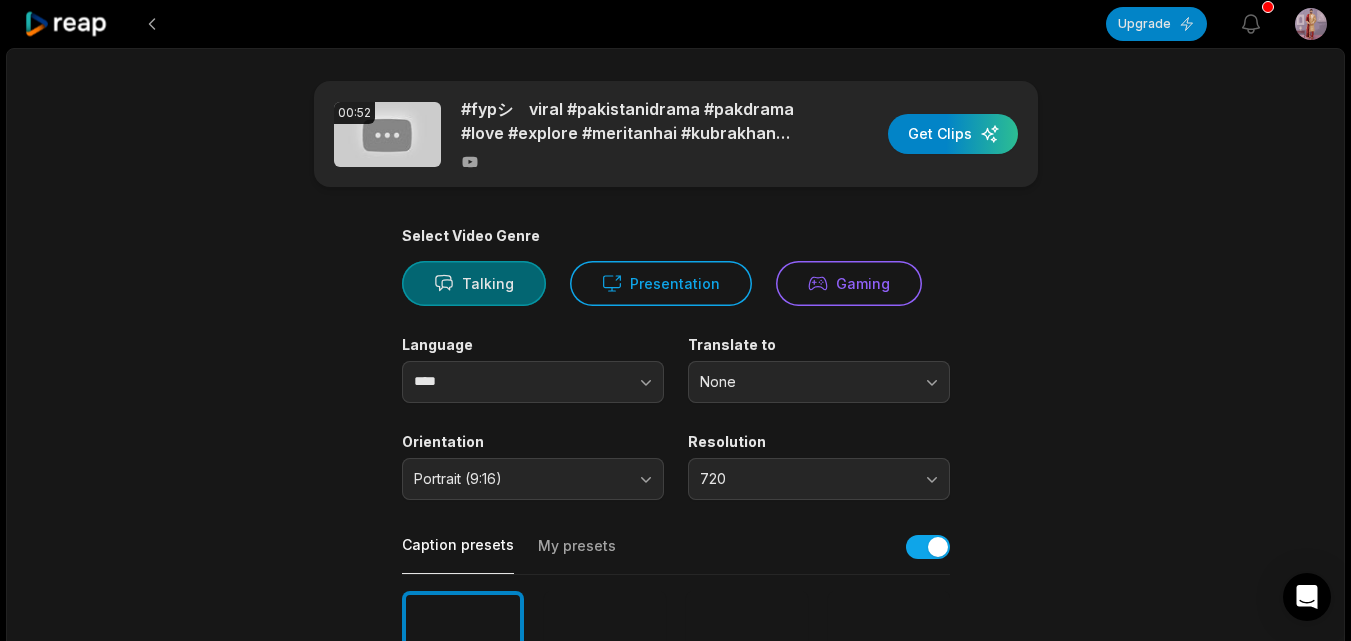 click on "Talking" at bounding box center (474, 283) 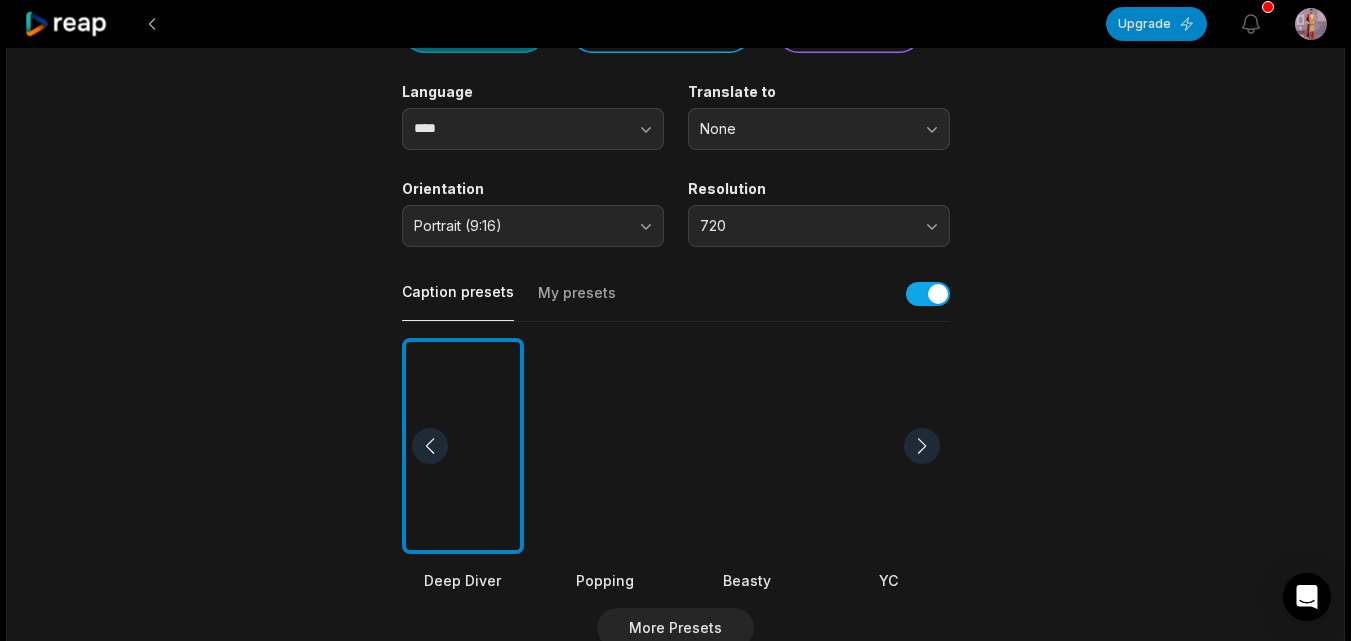 scroll, scrollTop: 307, scrollLeft: 0, axis: vertical 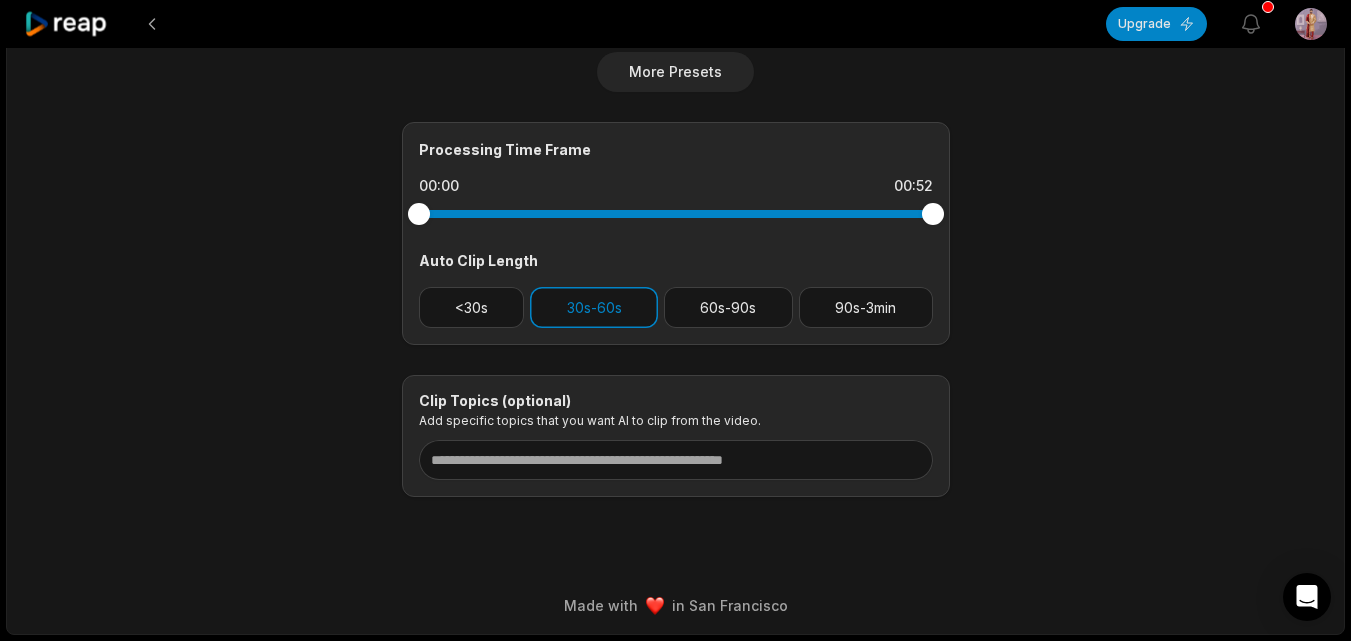click 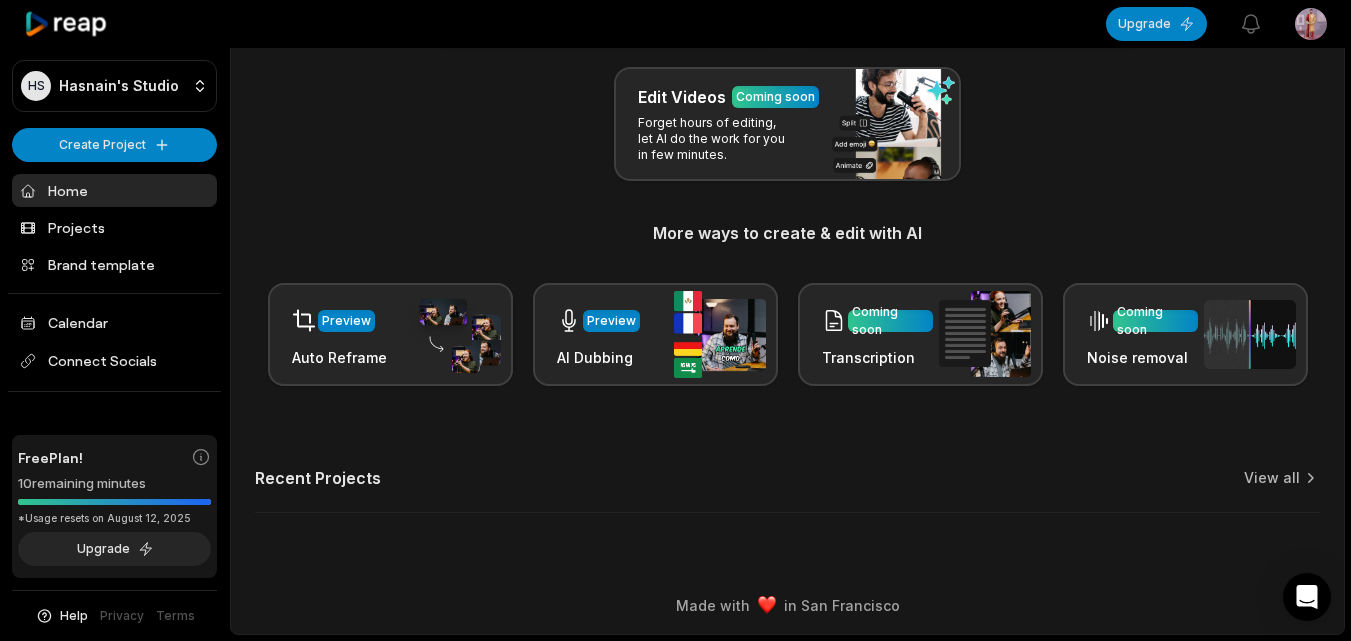 scroll, scrollTop: 0, scrollLeft: 0, axis: both 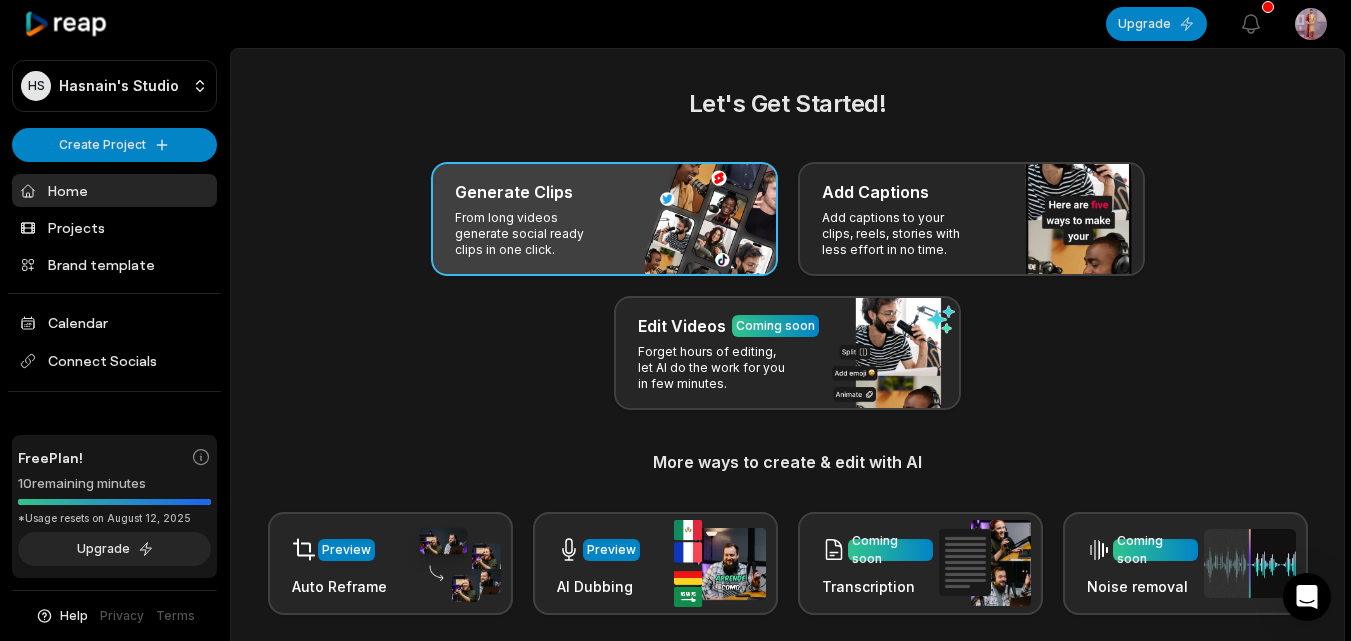 click on "Generate Clips From long videos generate social ready clips in one click." at bounding box center [604, 219] 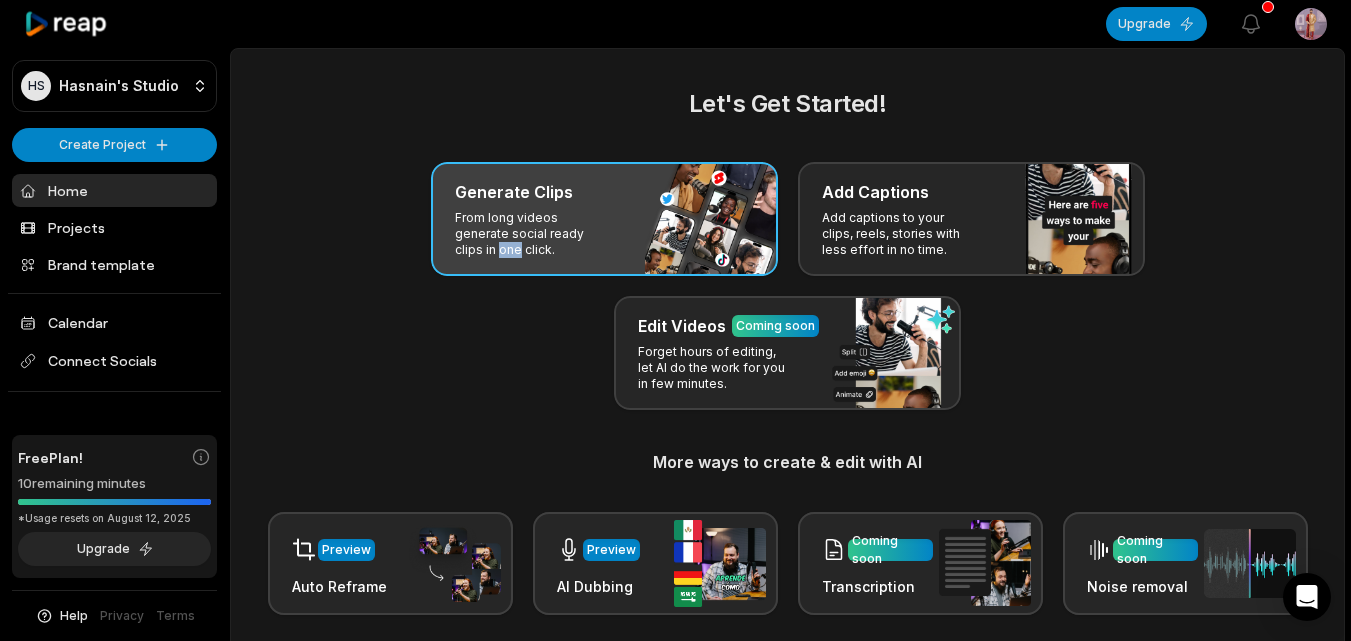 click on "Generate Clips From long videos generate social ready clips in one click." at bounding box center [604, 219] 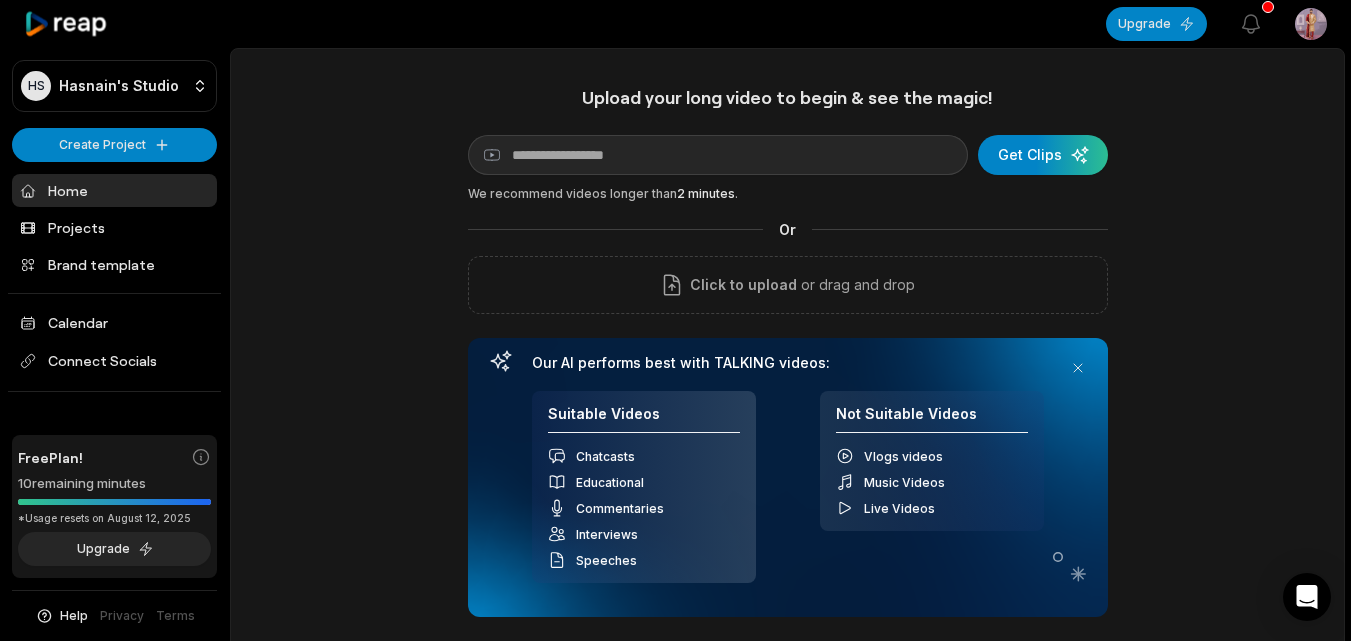 click on "Our AI performs best with TALKING videos: Suitable Videos Chatcasts Educational Commentaries Interviews Speeches Not Suitable Videos Vlogs videos Music Videos Live Videos" at bounding box center [788, 477] 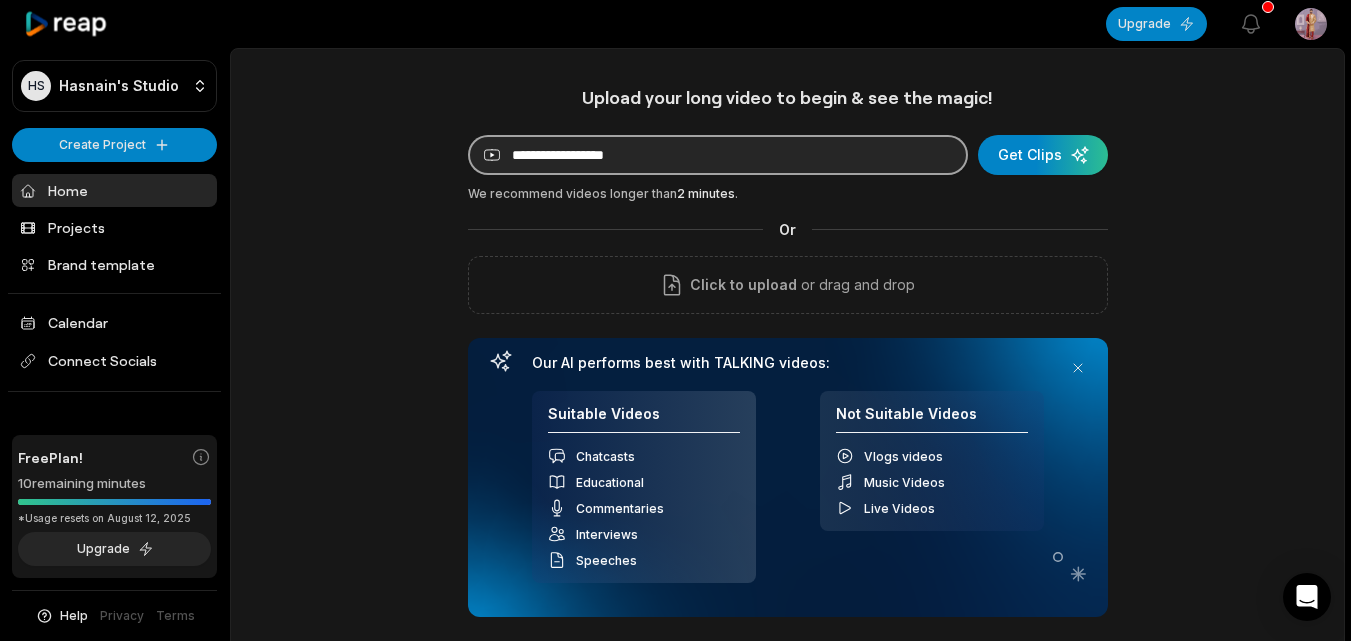 click at bounding box center [718, 155] 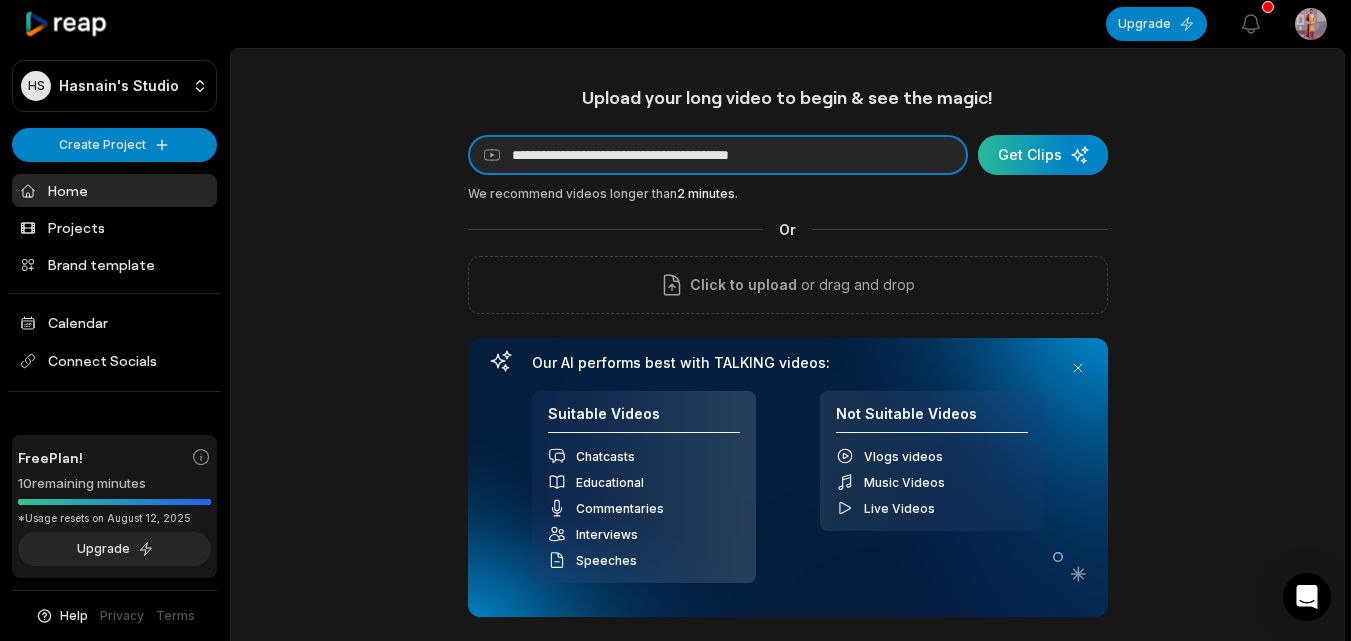 type on "**********" 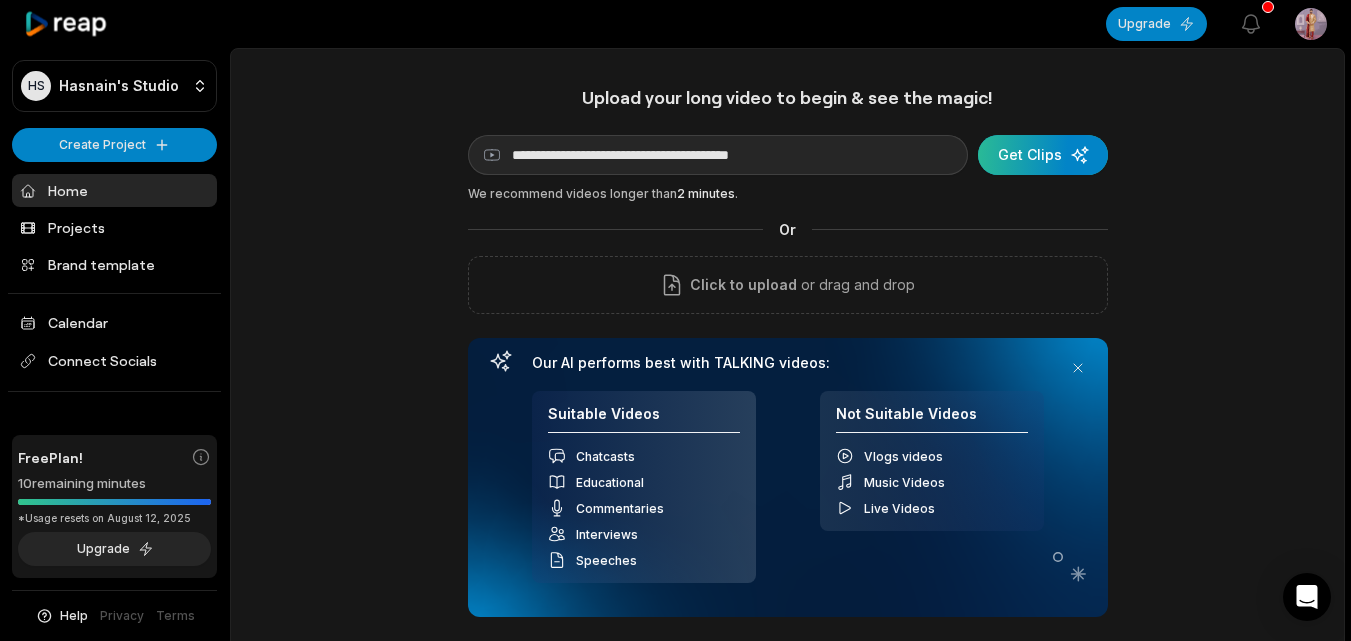 click at bounding box center [1043, 155] 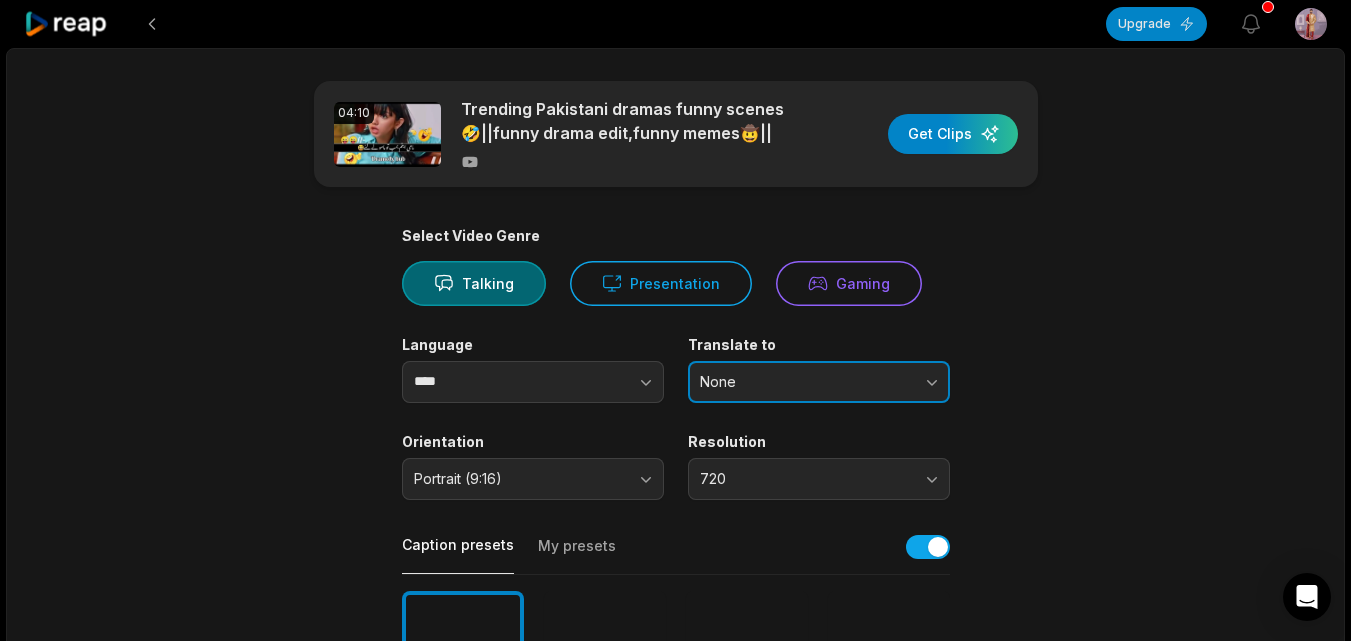 click on "None" at bounding box center (805, 382) 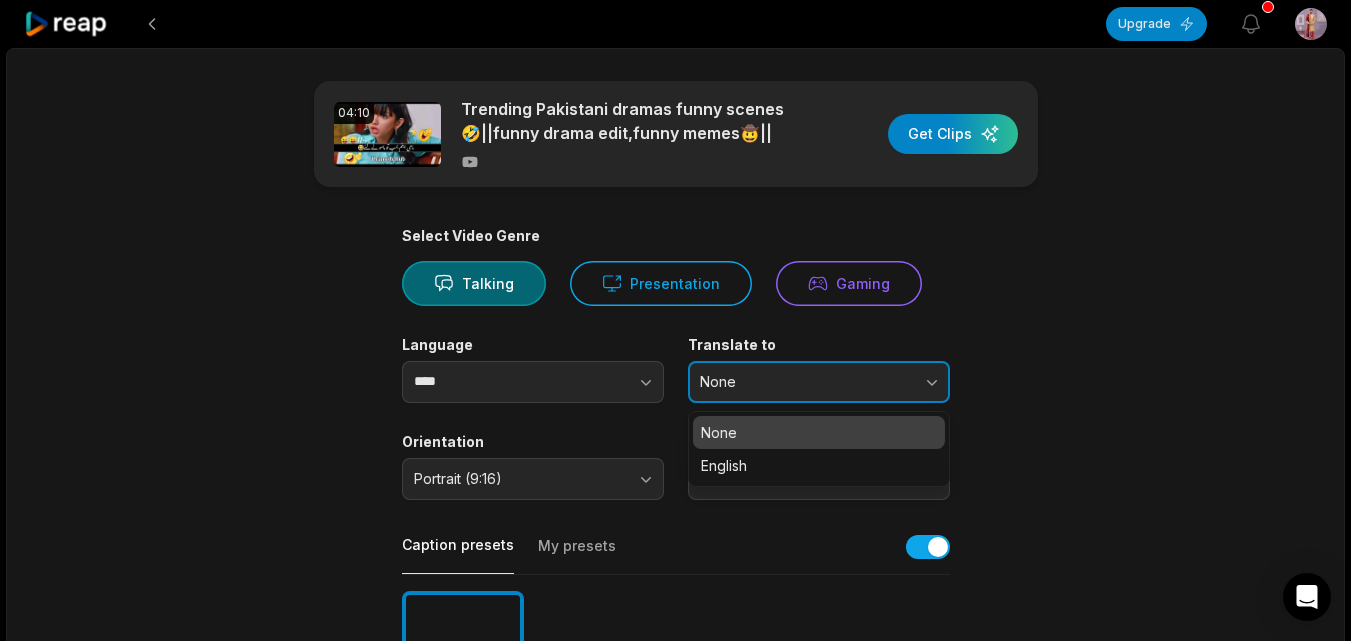 click on "None" at bounding box center [805, 382] 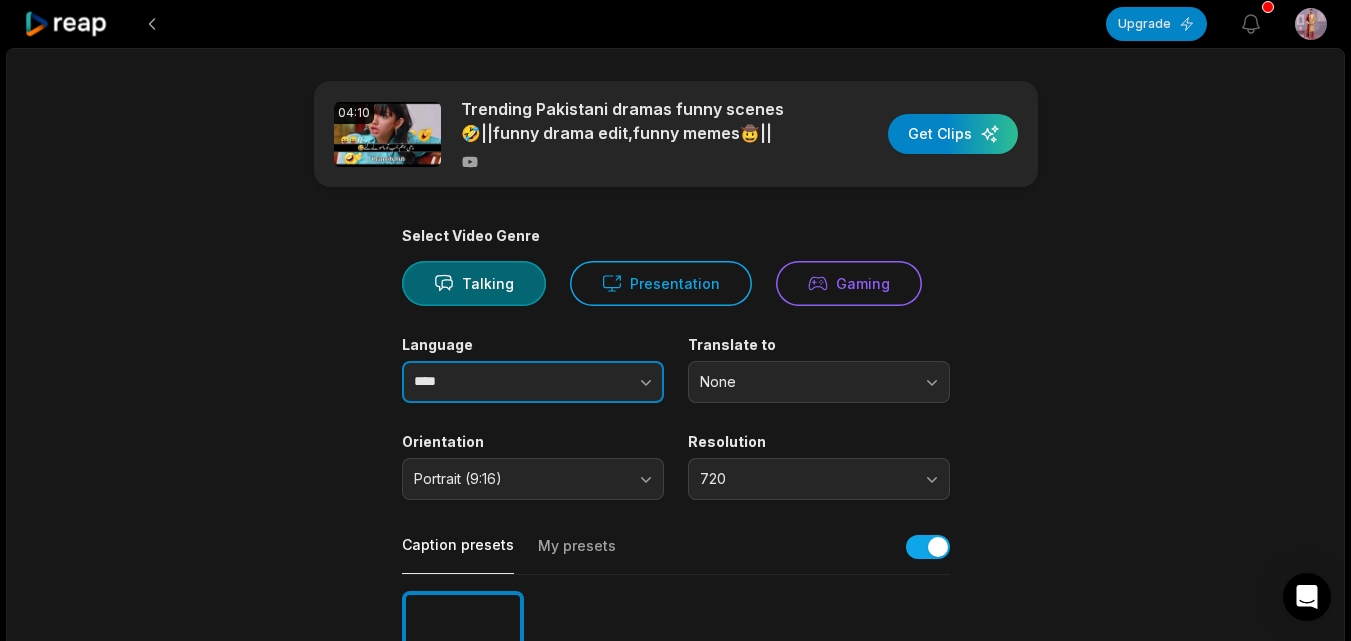 click at bounding box center (606, 382) 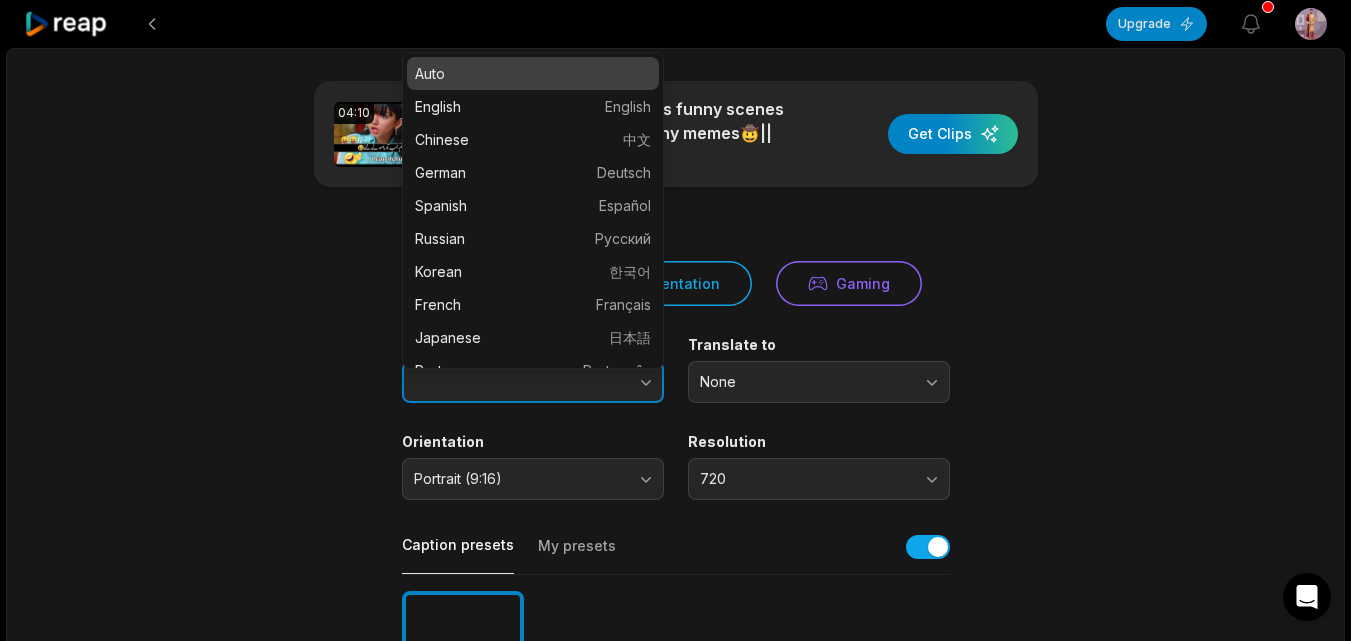 type on "****" 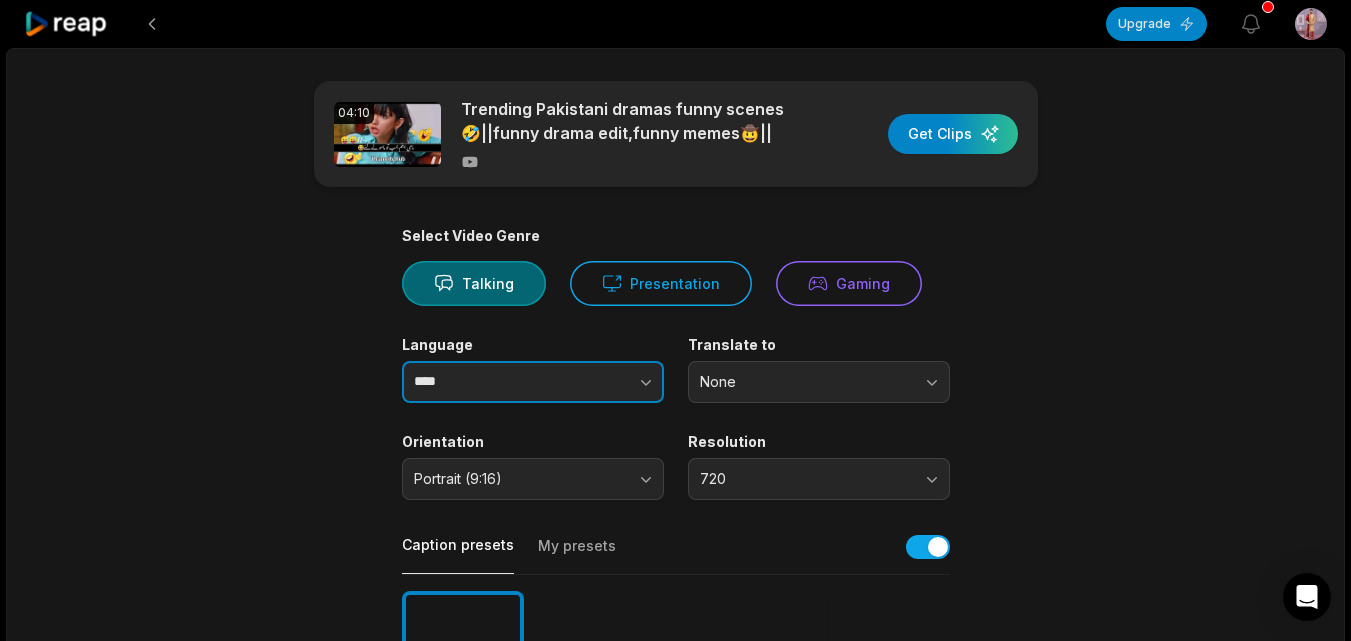 click at bounding box center (606, 382) 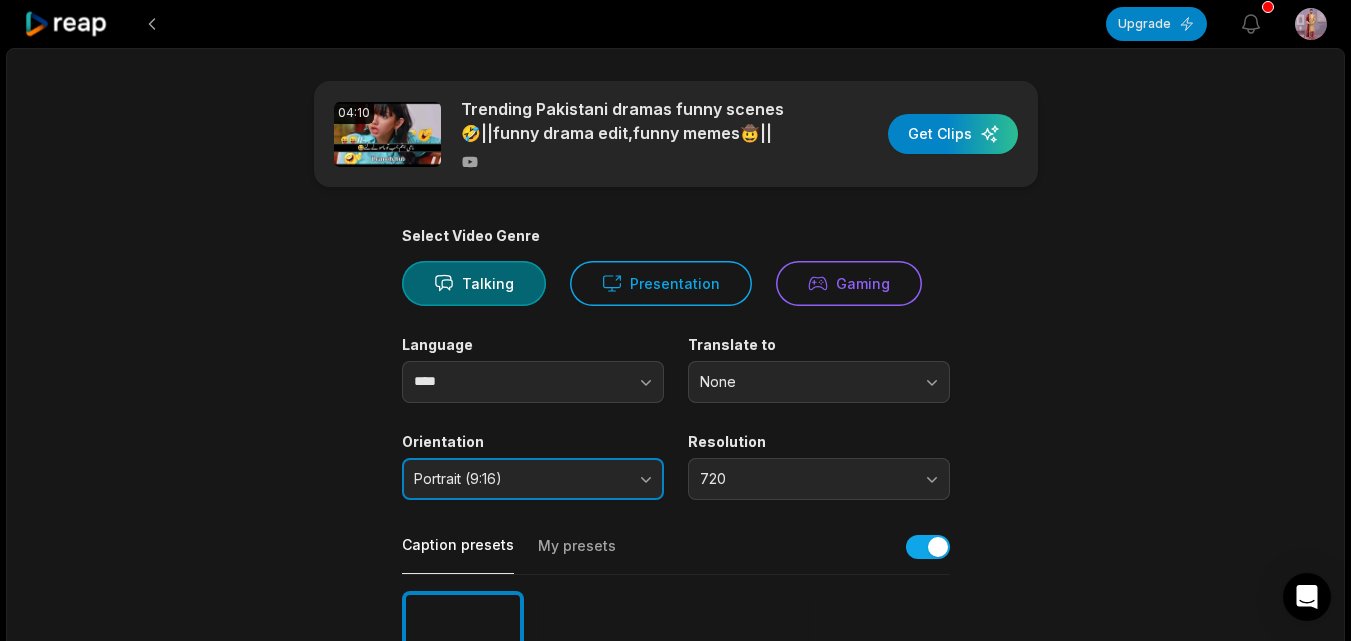 click on "Portrait (9:16)" at bounding box center (533, 479) 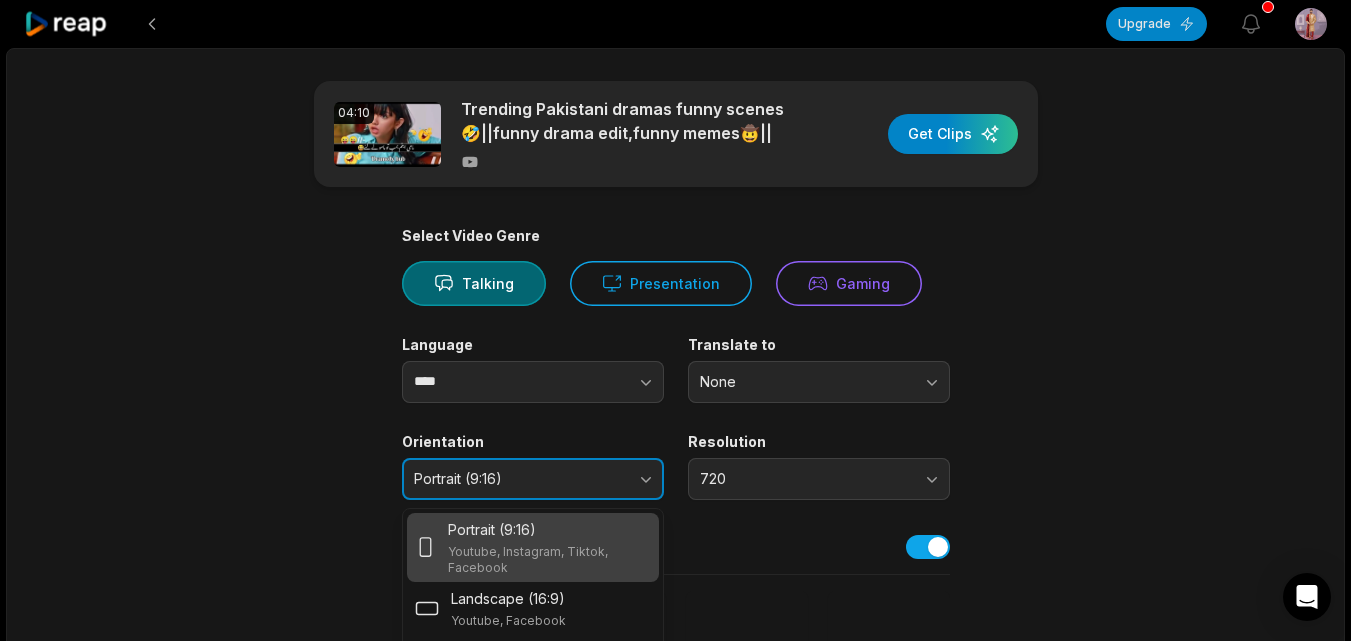 click on "Portrait (9:16)" at bounding box center (533, 479) 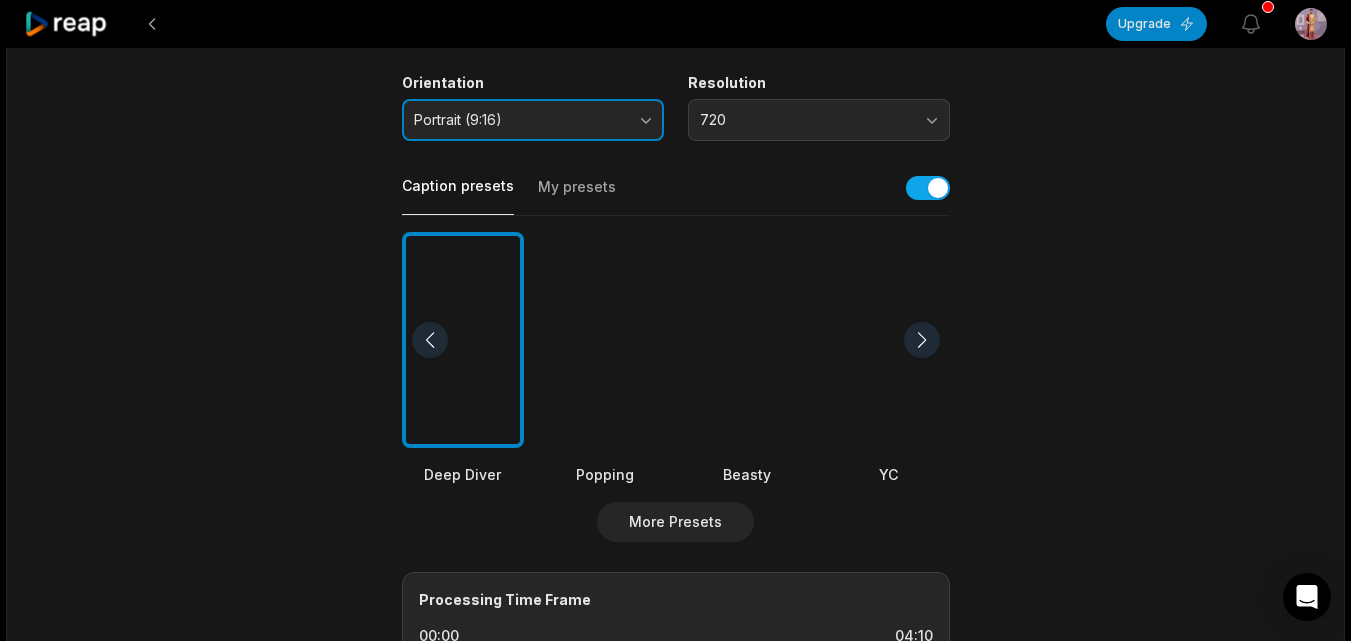 scroll, scrollTop: 360, scrollLeft: 0, axis: vertical 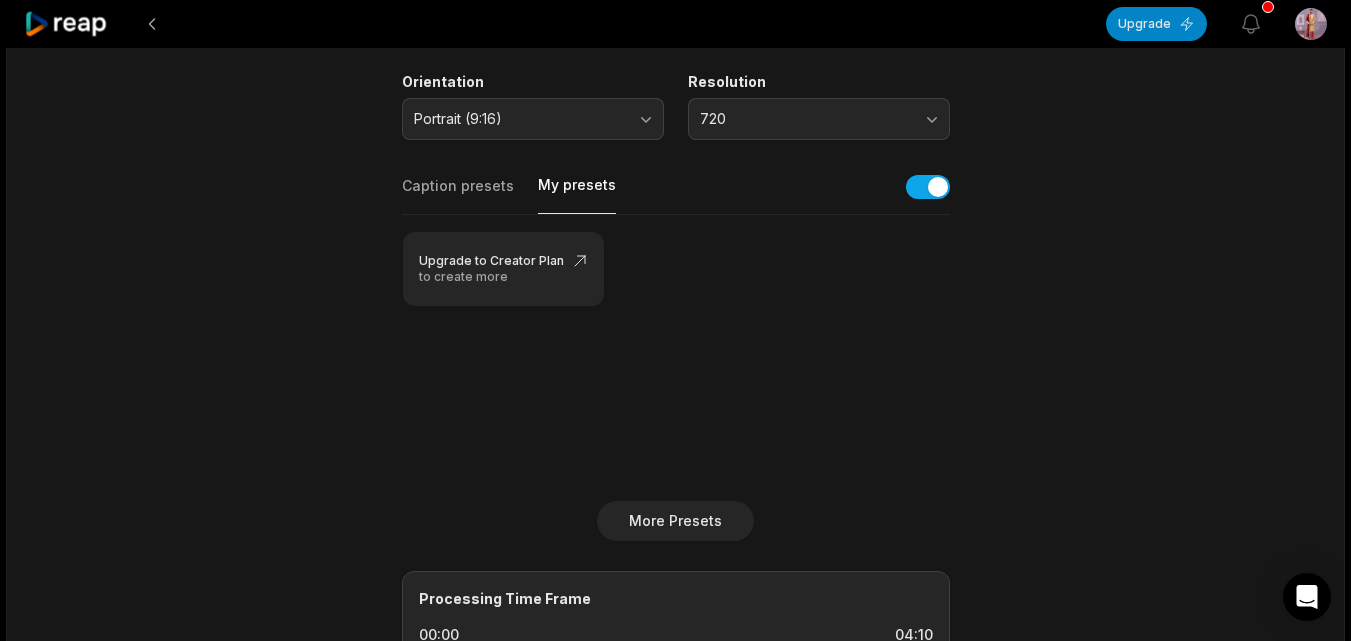 click on "My presets" at bounding box center [577, 194] 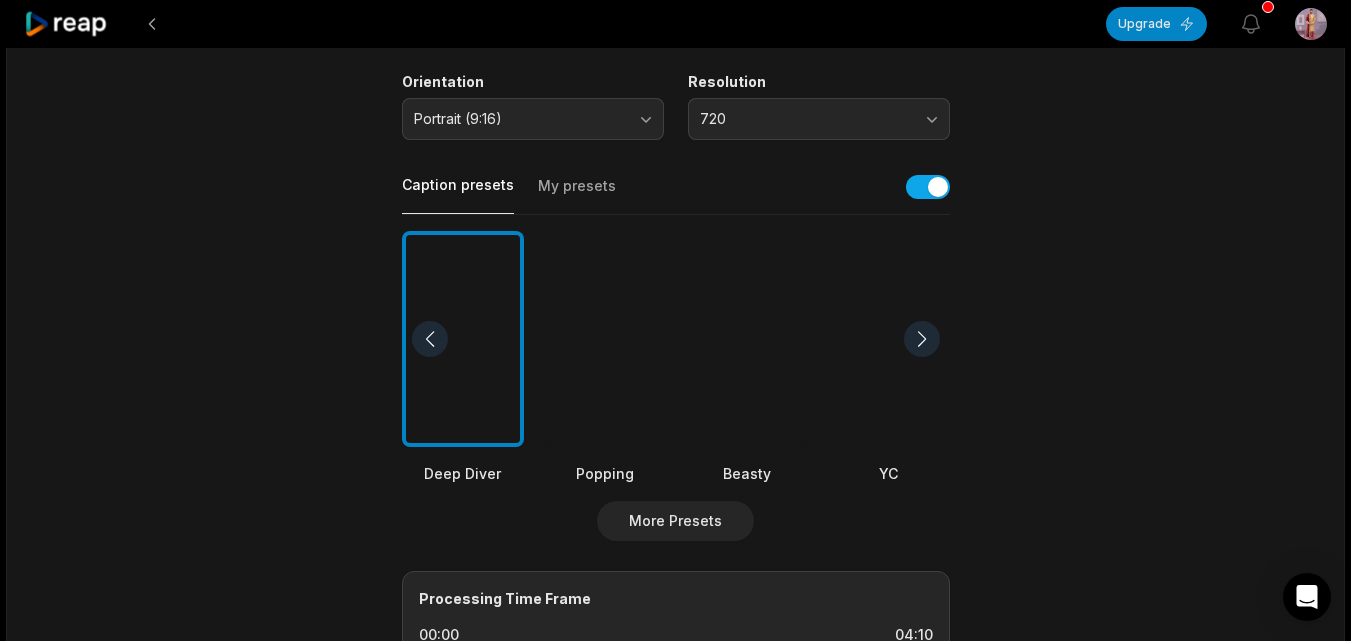 click on "Caption presets" at bounding box center [458, 194] 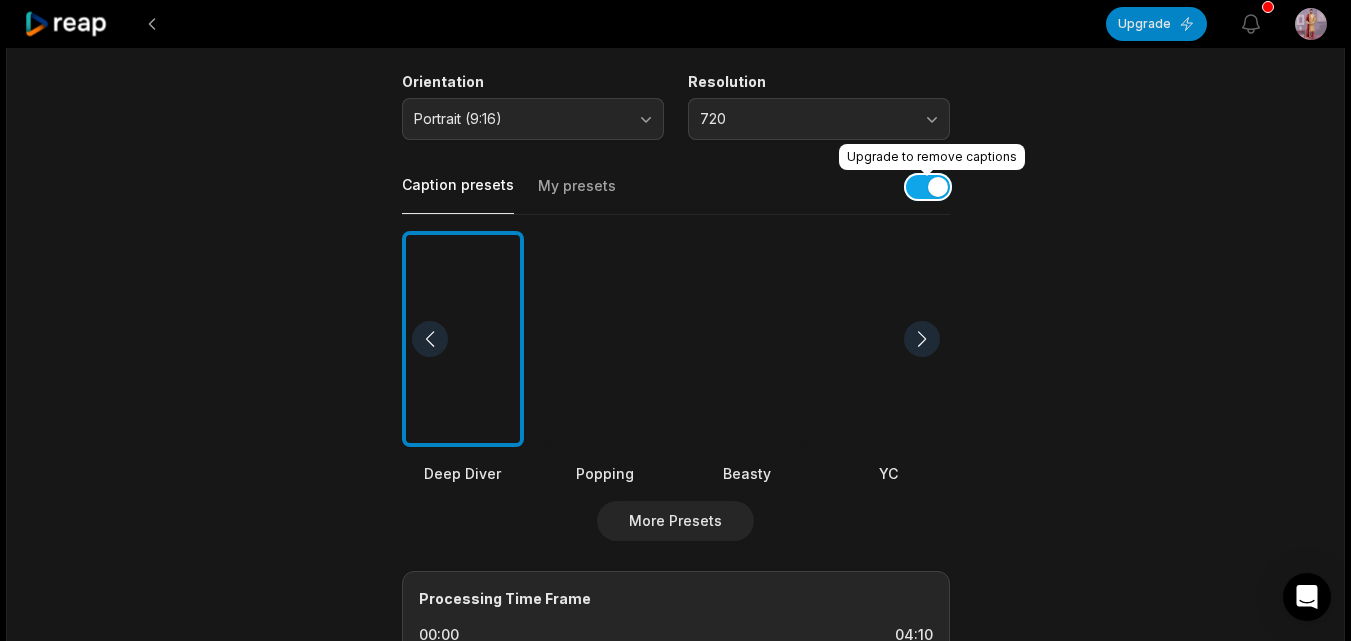 click at bounding box center (928, 187) 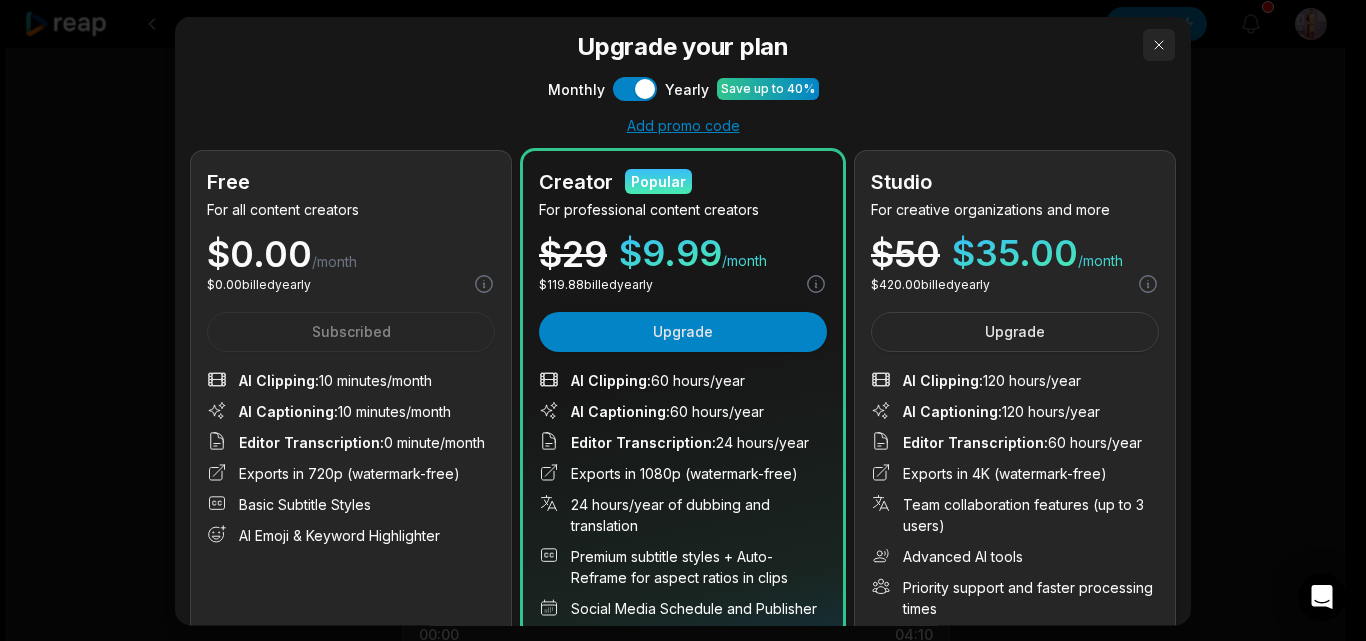 click at bounding box center [1159, 44] 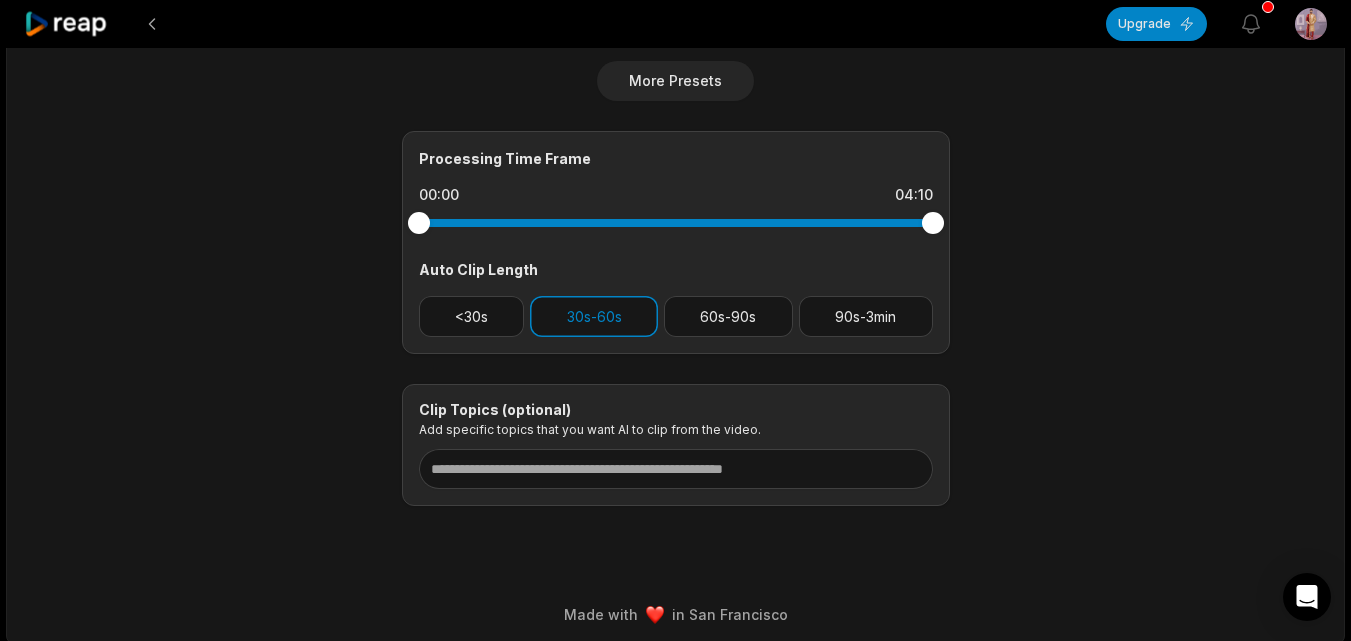 scroll, scrollTop: 809, scrollLeft: 0, axis: vertical 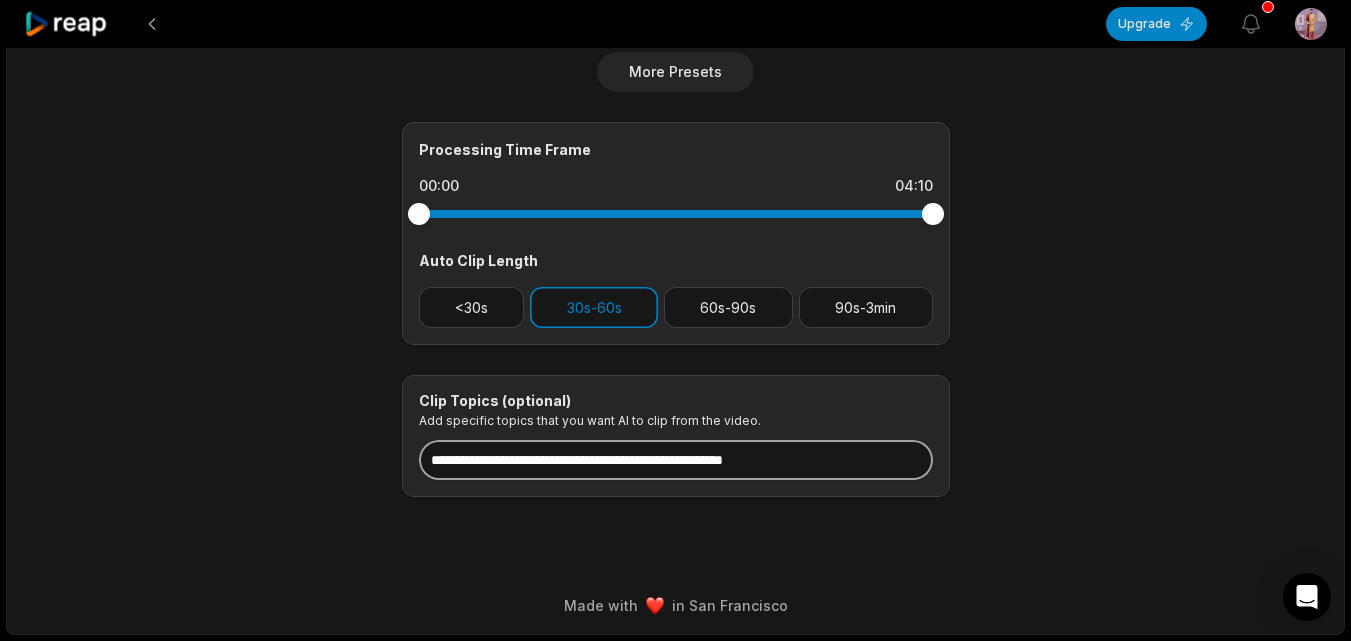 click at bounding box center (676, 460) 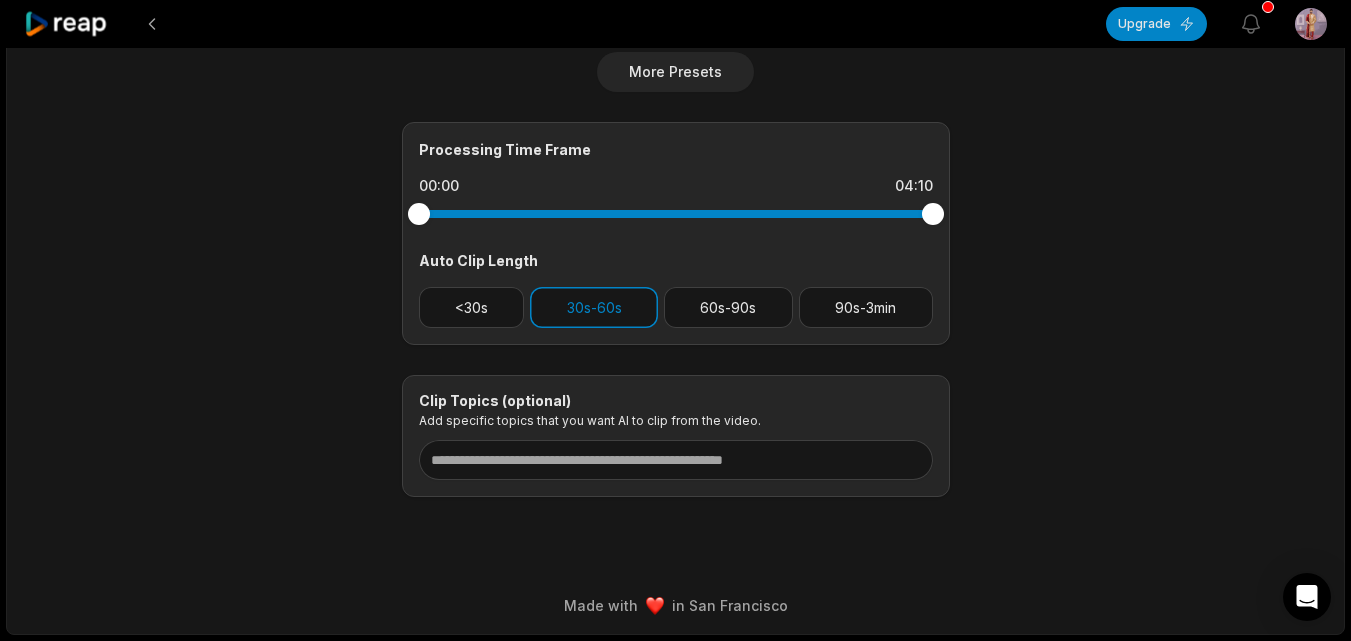 click on "04:10 Trending Pakistani dramas funny scenes🤣||funny drama edit,funny memes🤠|| Get Clips Select Video Genre Talking Presentation Gaming Language **** Translate to None Orientation Portrait (9:16) Resolution 720 Caption presets My presets Deep Diver Popping Beasty YC Playdate Pet Zen More Presets Processing Time Frame 00:00 04:10 Auto Clip Length <30s 30s-60s 60s-90s 90s-3min Clip Topics (optional) Add specific topics that you want AI to clip from the video. Made with in San Francisco" at bounding box center [675, -63] 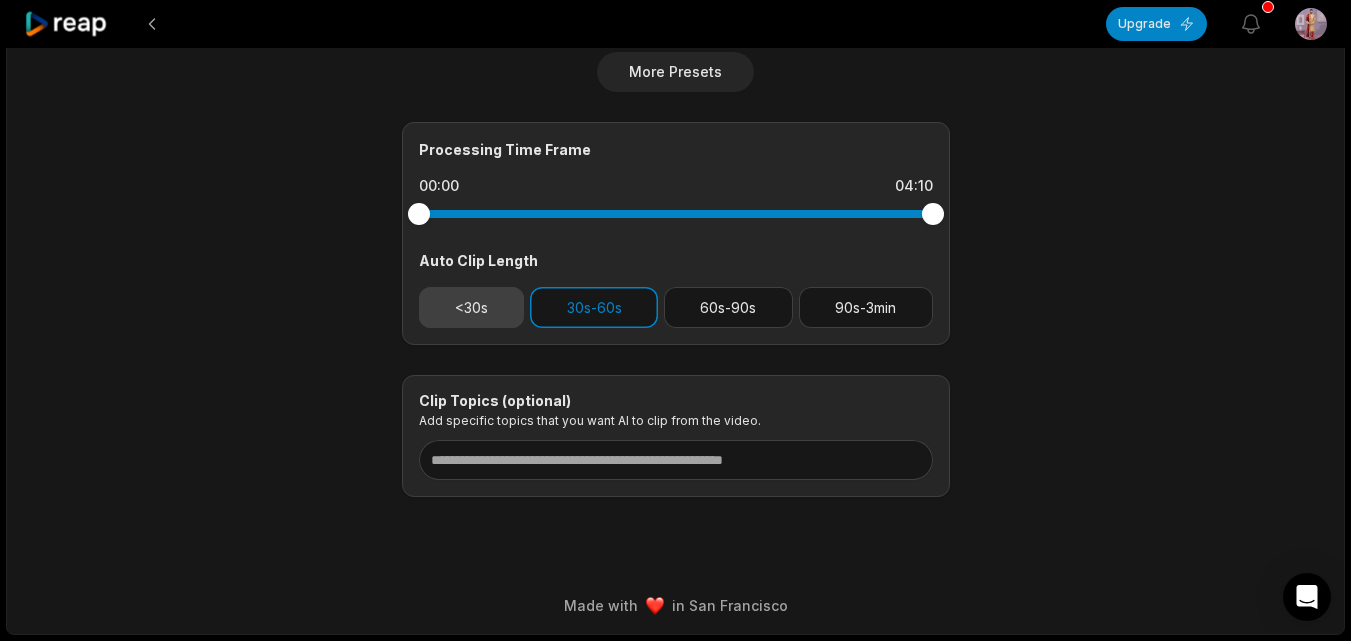 click on "<30s" at bounding box center (472, 307) 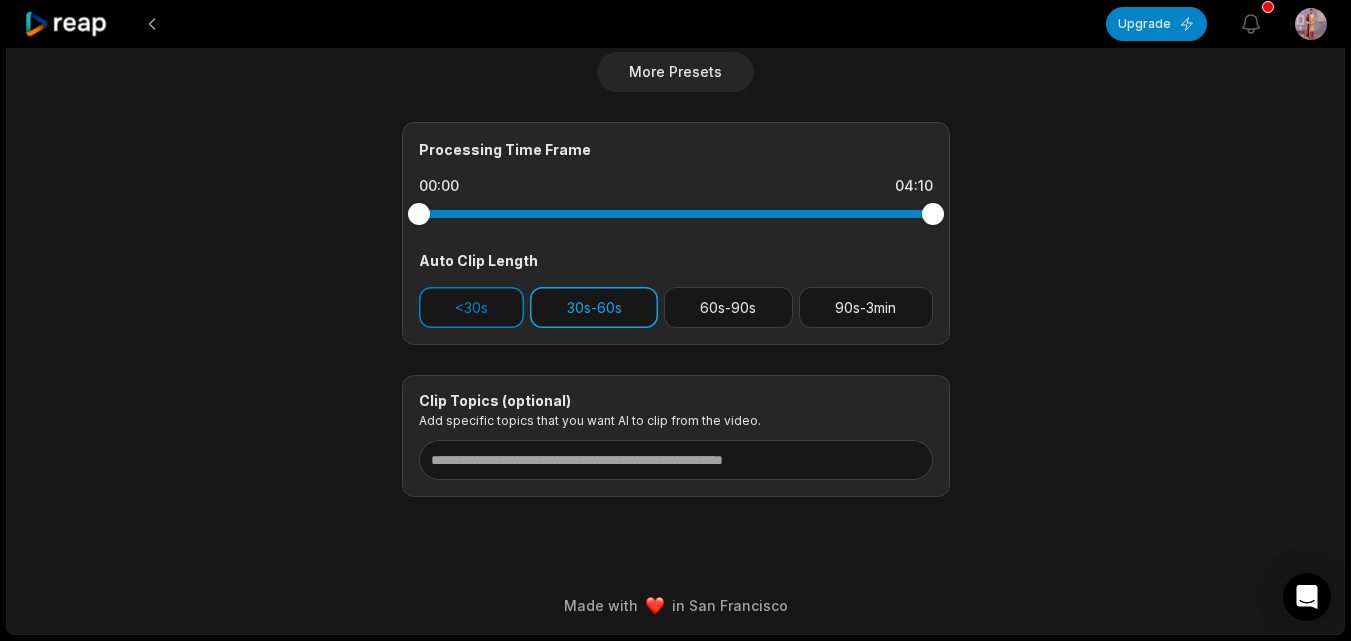click on "30s-60s" at bounding box center (594, 307) 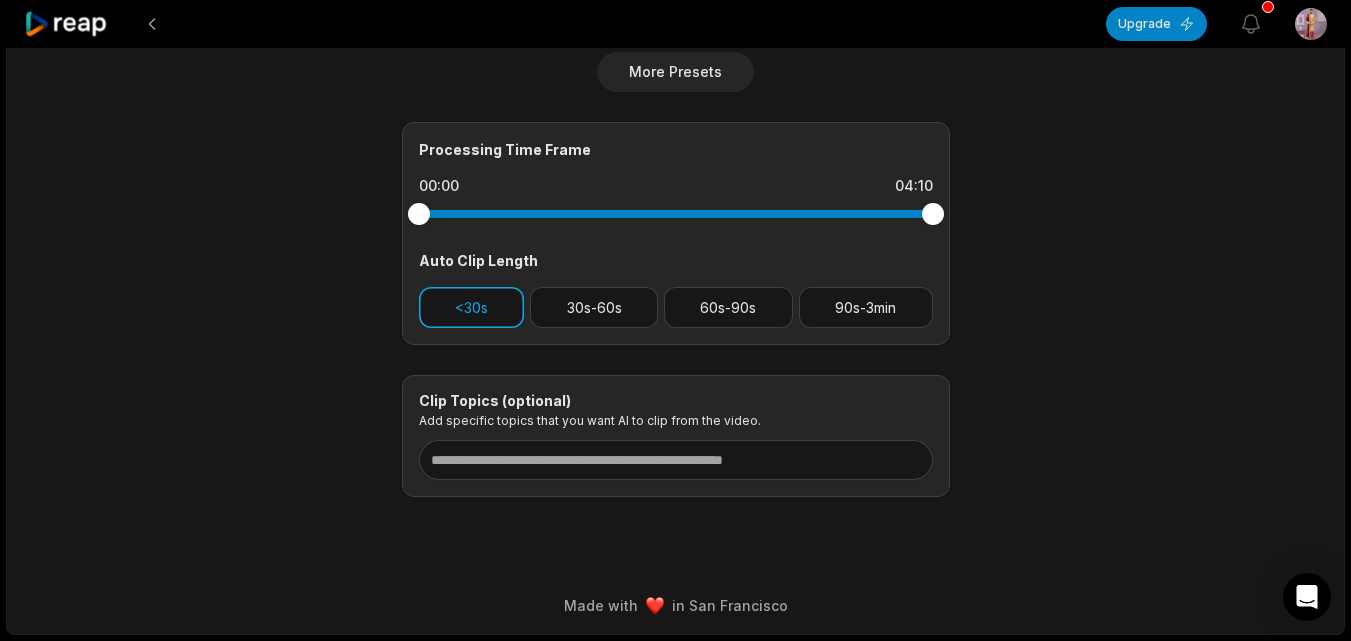 click on "<30s" at bounding box center [472, 307] 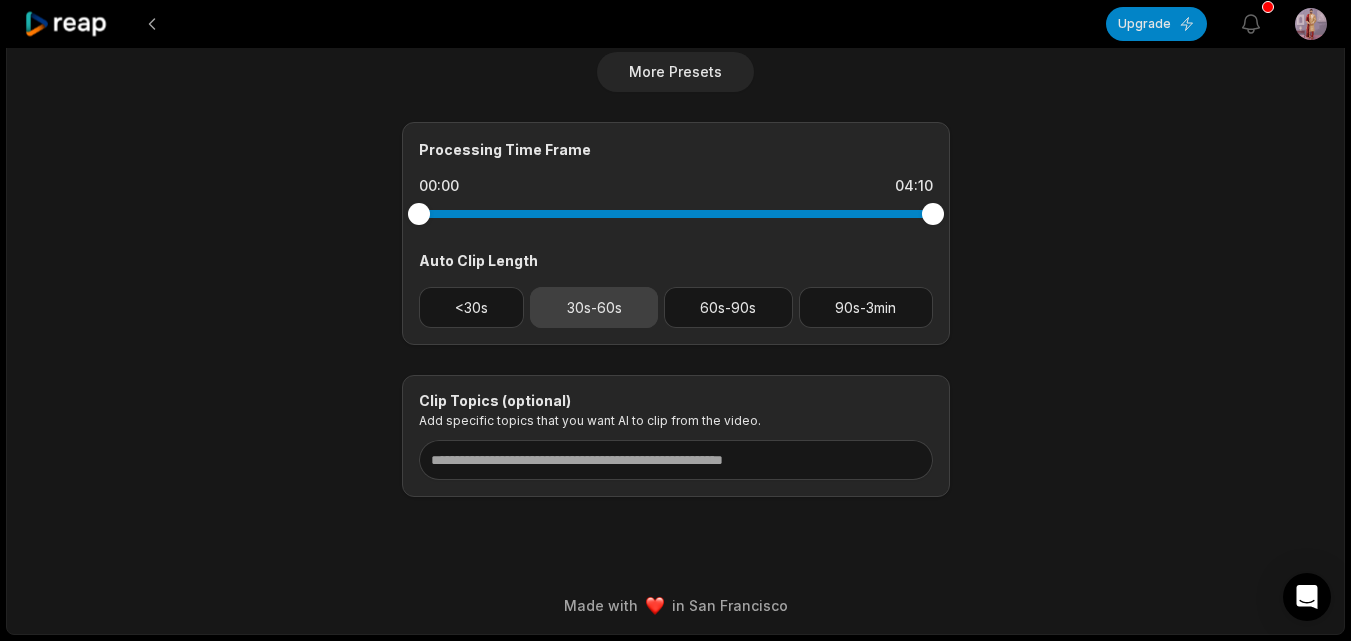 click on "30s-60s" at bounding box center (594, 307) 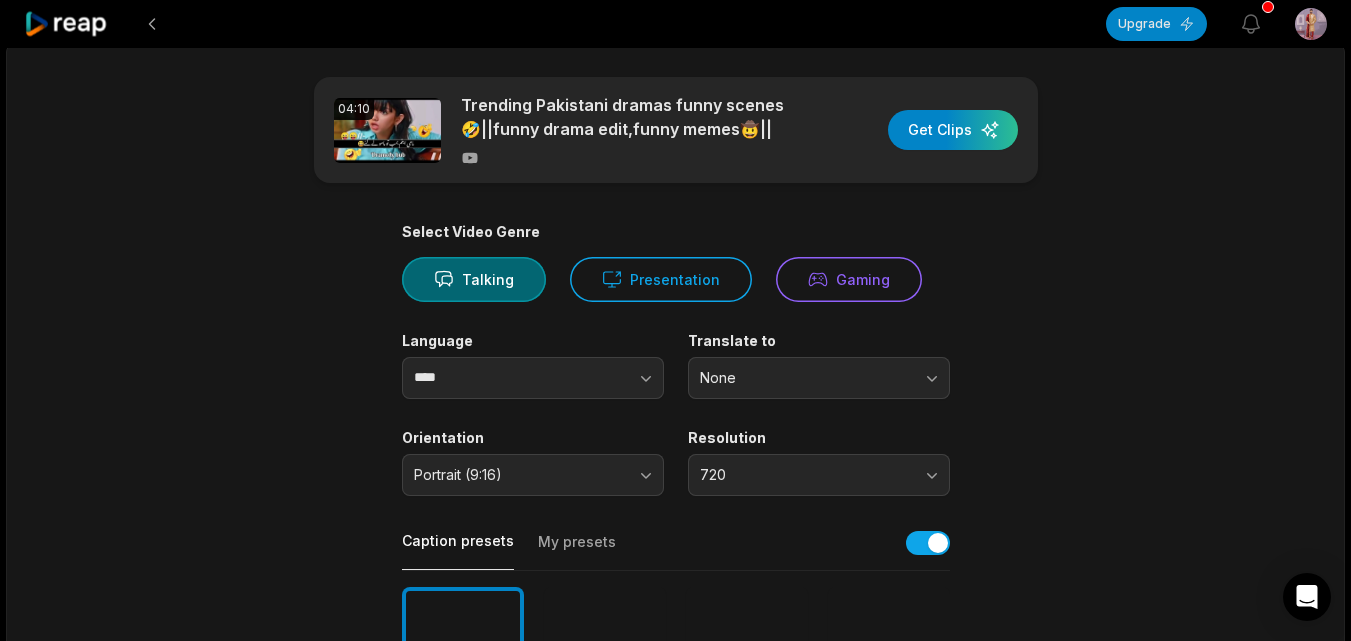 scroll, scrollTop: 0, scrollLeft: 0, axis: both 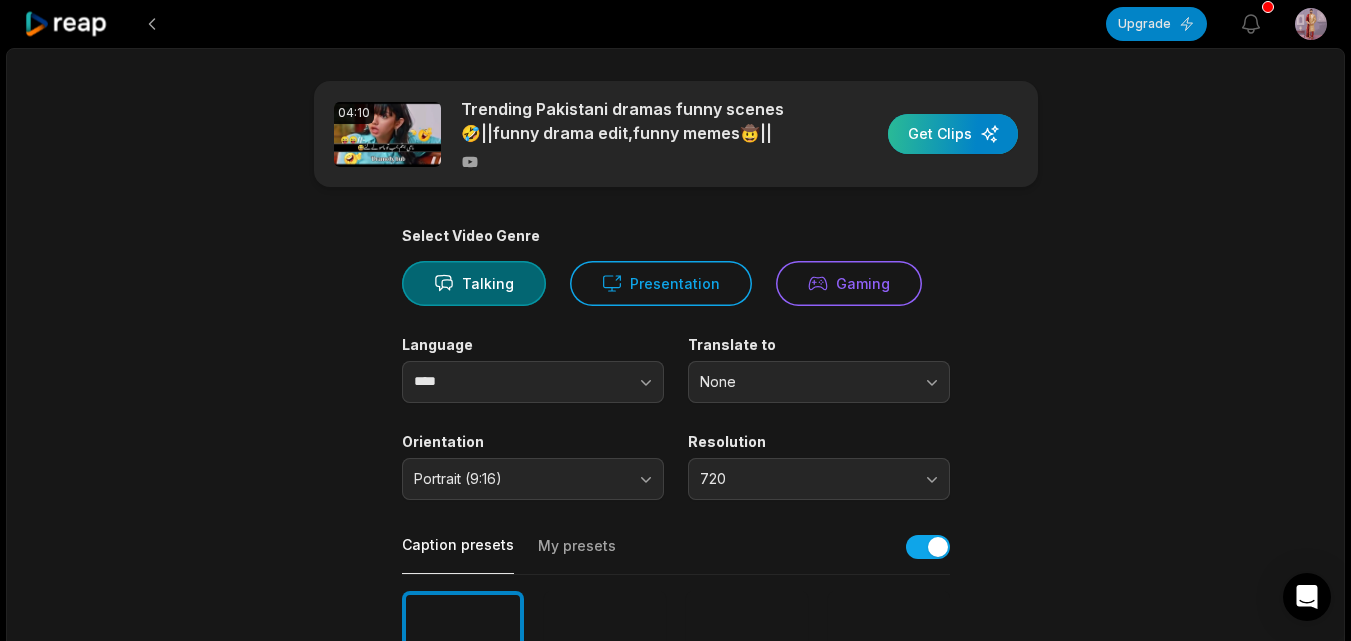 click at bounding box center [953, 134] 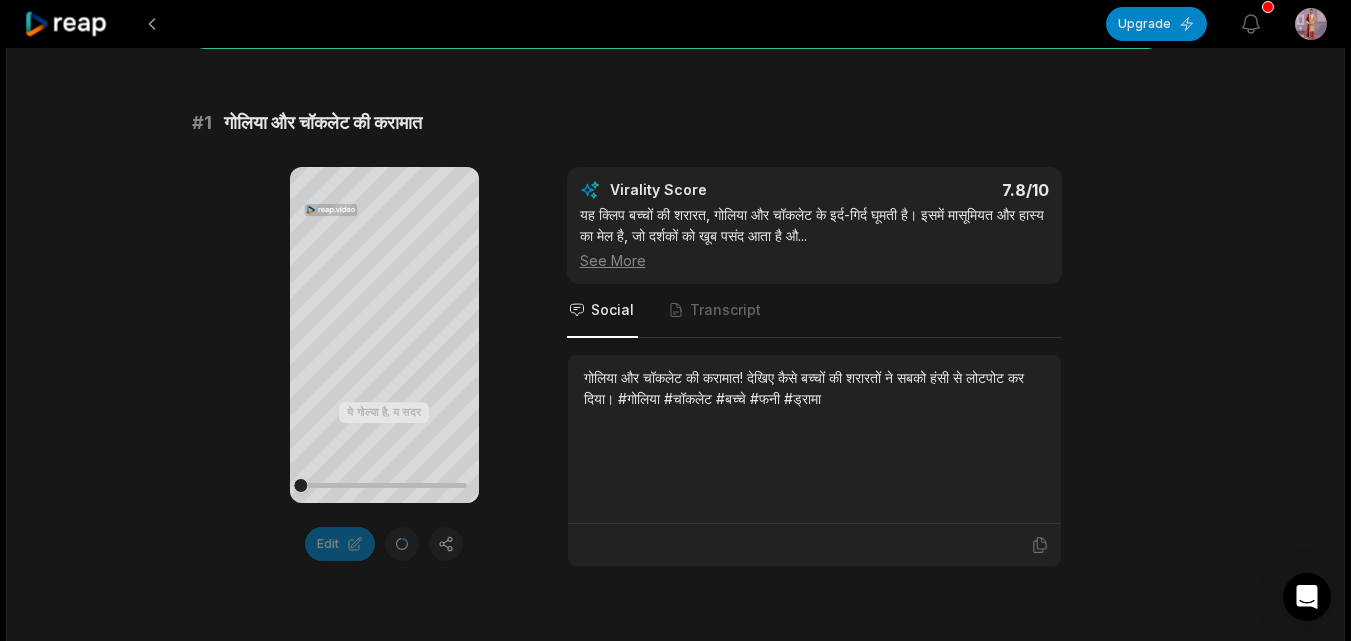 scroll, scrollTop: 300, scrollLeft: 0, axis: vertical 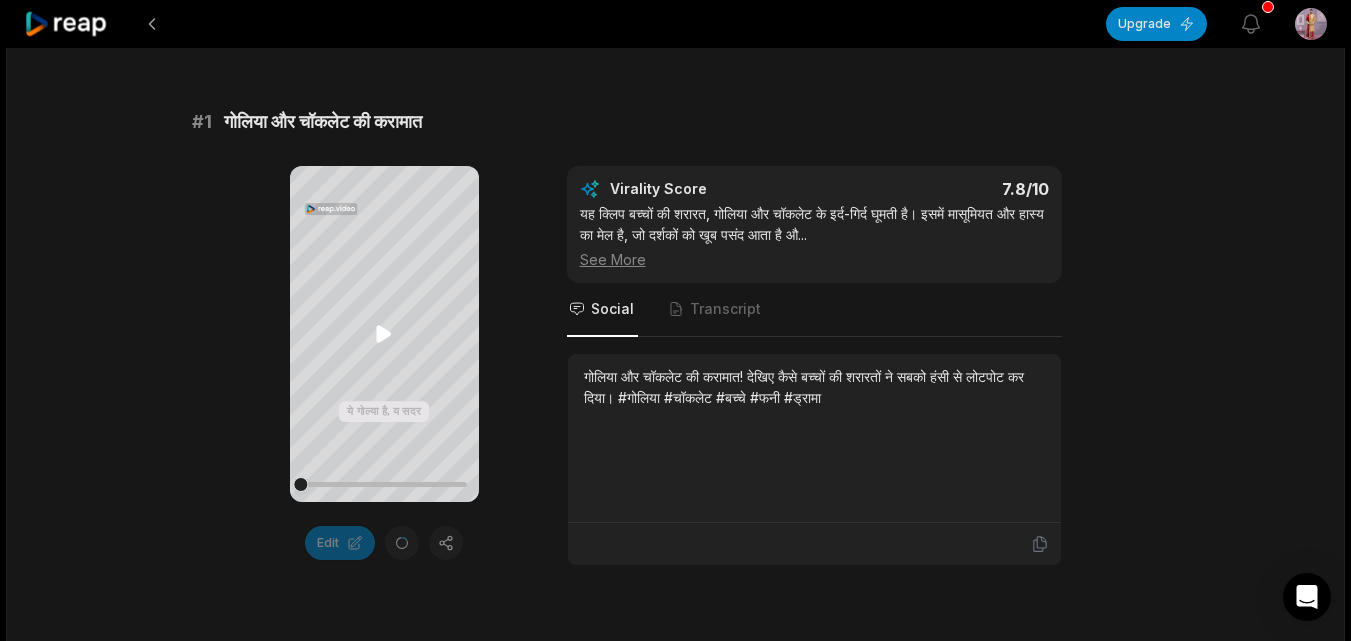 click 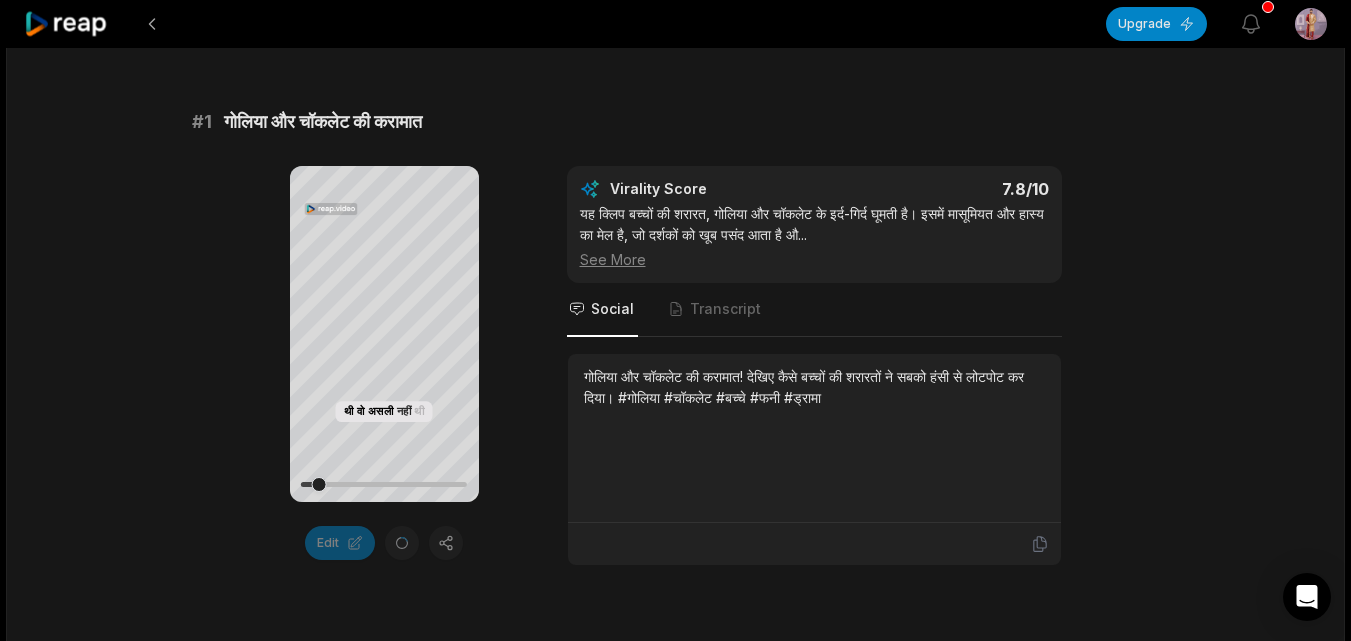 click on "गोलिया और चॉकलेट की करामात! देखिए कैसे बच्चों की शरारतों ने सबको हंसी से लोटपोट कर दिया। #गोलिया #चॉकलेट #बच्चे #फनी #ड्रामा" at bounding box center (814, 387) 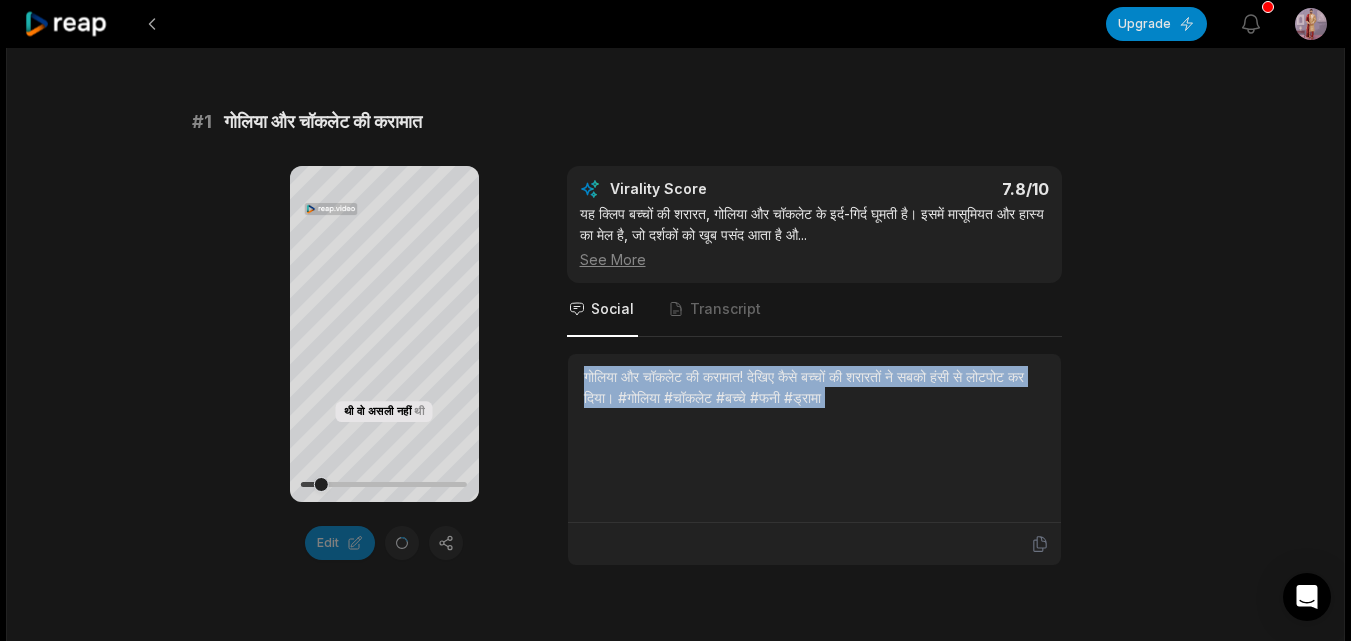 click on "गोलिया और चॉकलेट की करामात! देखिए कैसे बच्चों की शरारतों ने सबको हंसी से लोटपोट कर दिया। #गोलिया #चॉकलेट #बच्चे #फनी #ड्रामा" at bounding box center [814, 387] 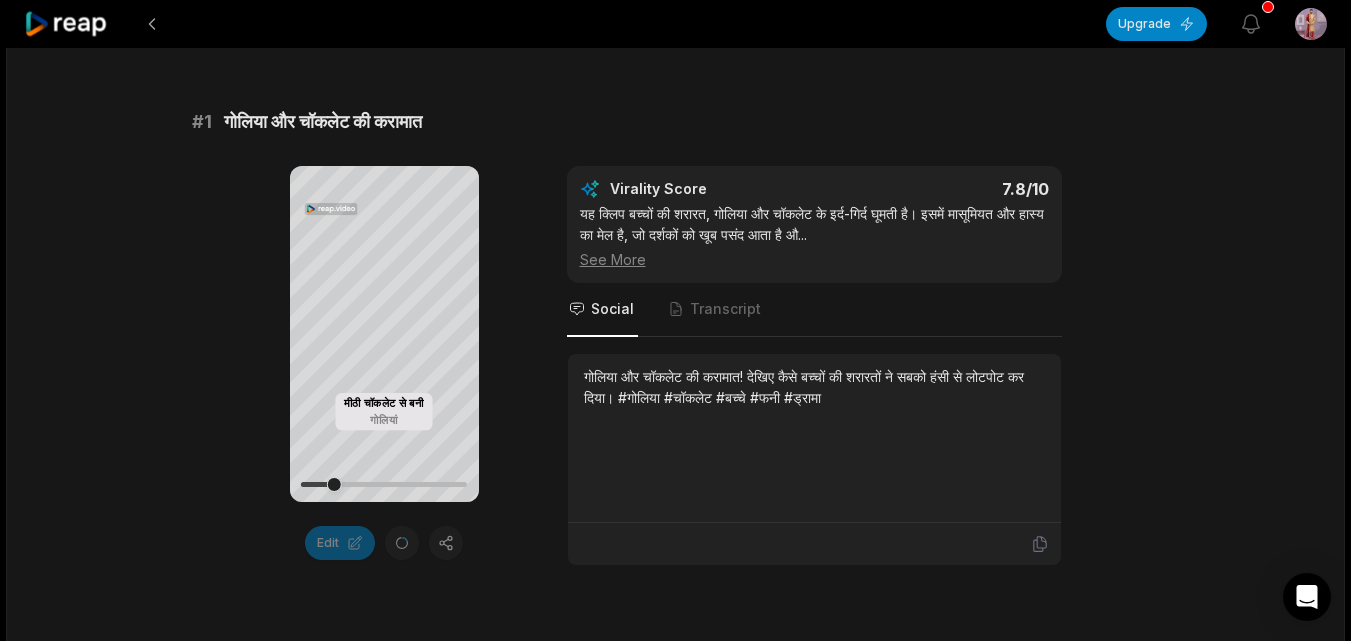 click on "यह क्लिप बच्चों की शरारत, गोलिया और चॉकलेट के इर्द-गिर्द घूमती है। इसमें मासूमियत और हास्य का मेल है, जो दर्शकों को खूब पसंद आता है औ ..." at bounding box center [814, 236] 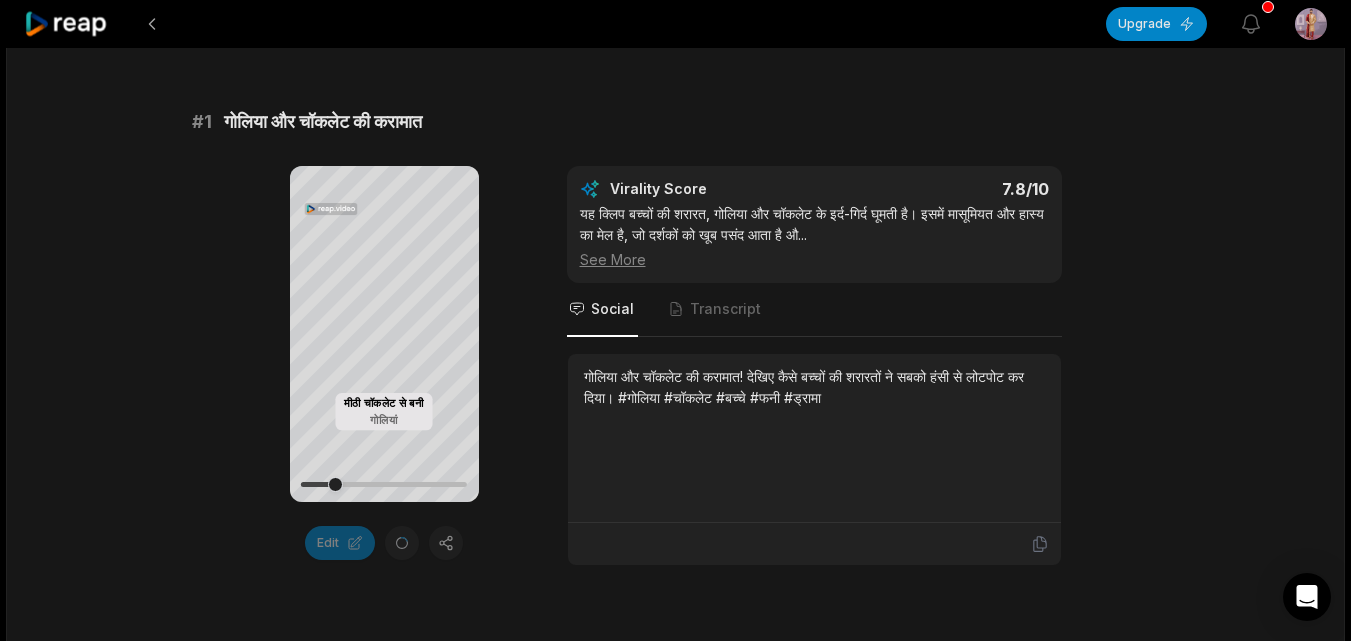 click on "यह क्लिप बच्चों की शरारत, गोलिया और चॉकलेट के इर्द-गिर्द घूमती है। इसमें मासूमियत और हास्य का मेल है, जो दर्शकों को खूब पसंद आता है औ ..." at bounding box center [814, 236] 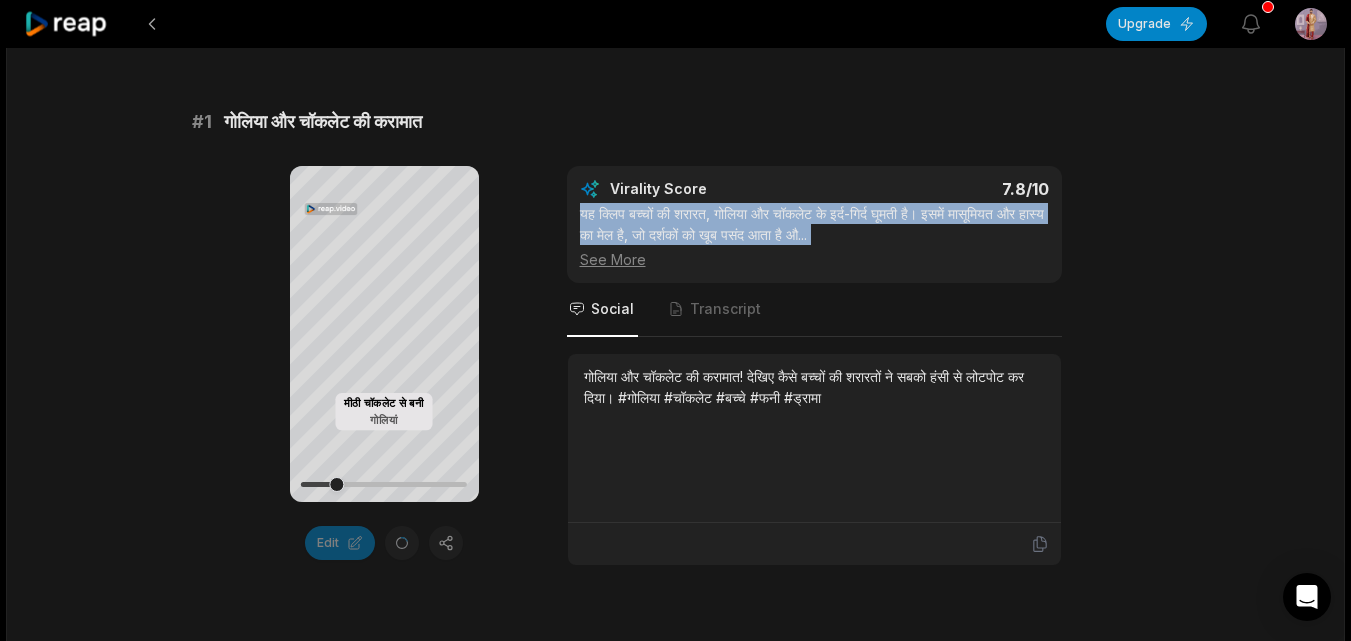 click on "यह क्लिप बच्चों की शरारत, गोलिया और चॉकलेट के इर्द-गिर्द घूमती है। इसमें मासूमियत और हास्य का मेल है, जो दर्शकों को खूब पसंद आता है औ ..." at bounding box center (814, 236) 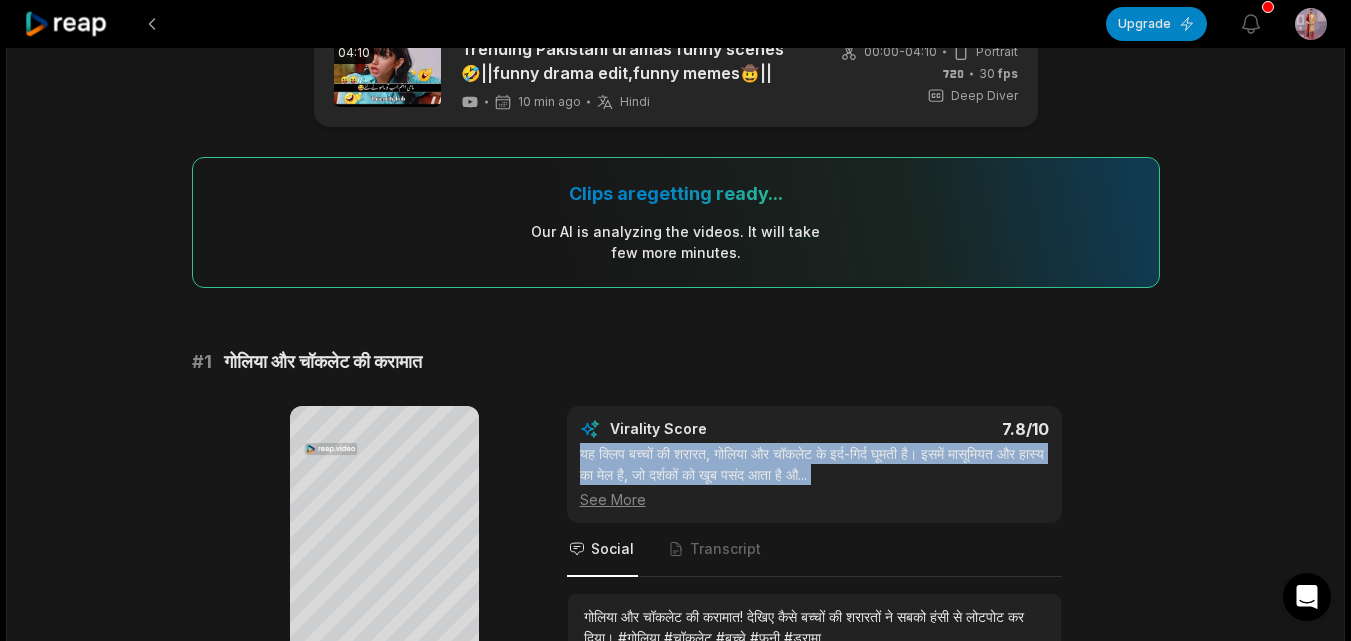 scroll, scrollTop: 0, scrollLeft: 0, axis: both 